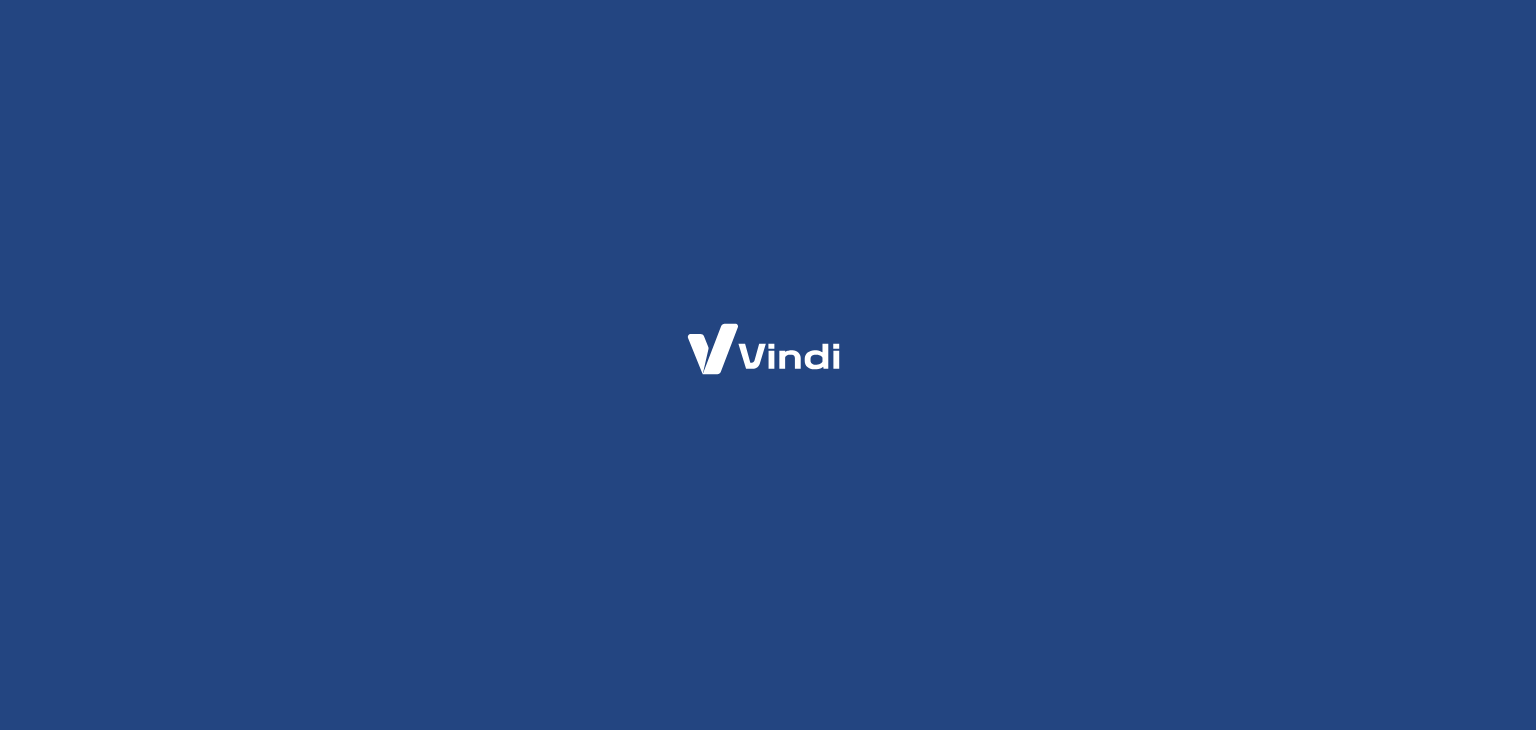 scroll, scrollTop: 0, scrollLeft: 0, axis: both 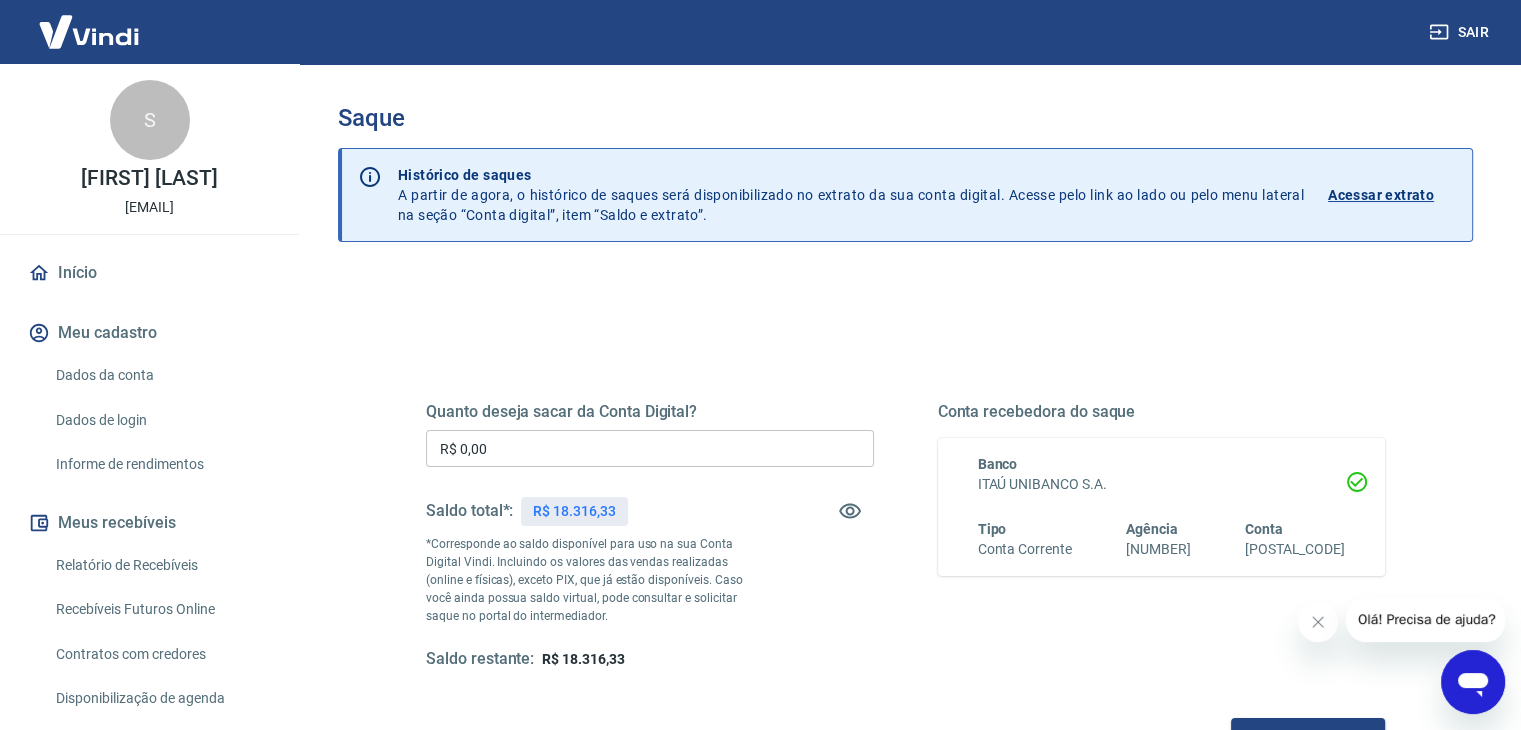 click on "Acessar extrato" at bounding box center (1381, 195) 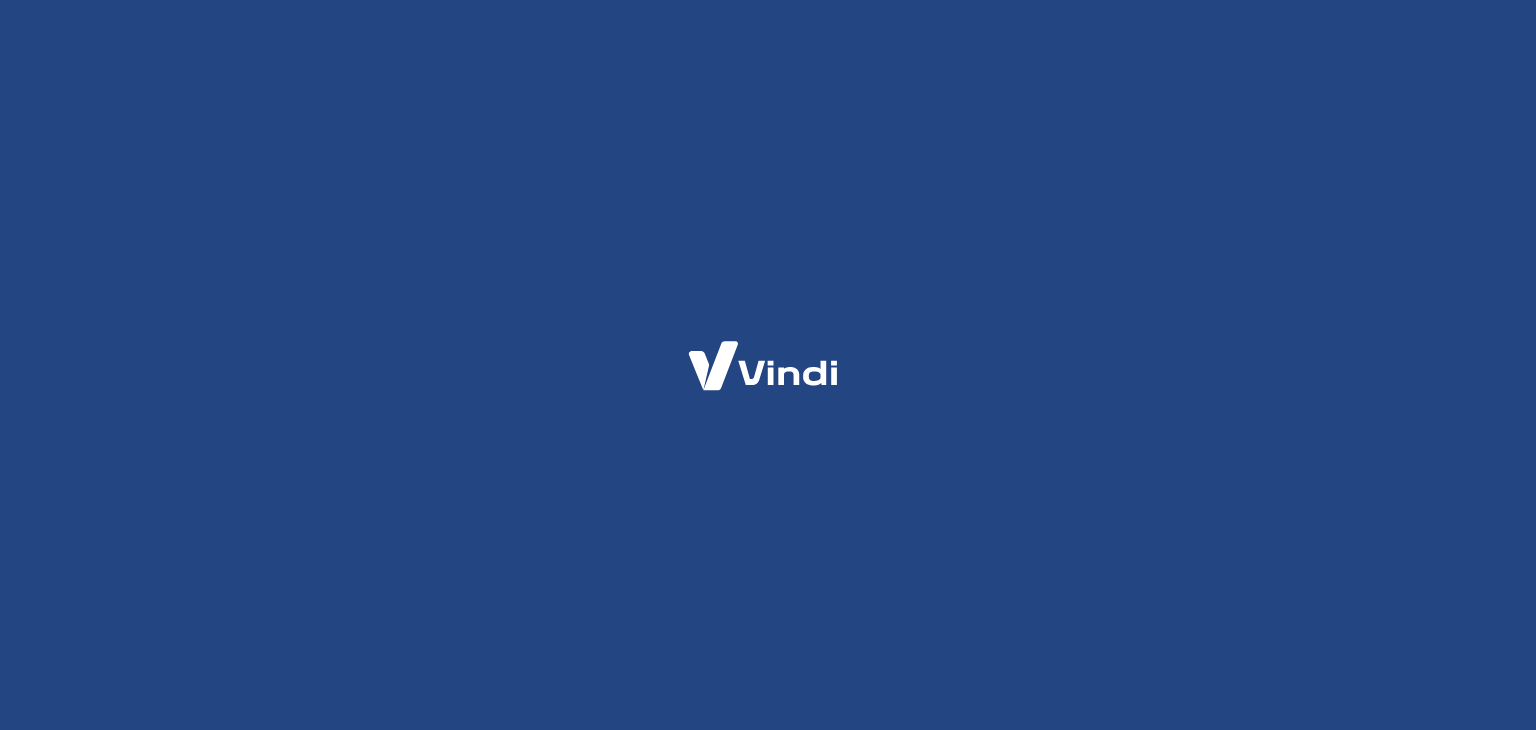 scroll, scrollTop: 0, scrollLeft: 0, axis: both 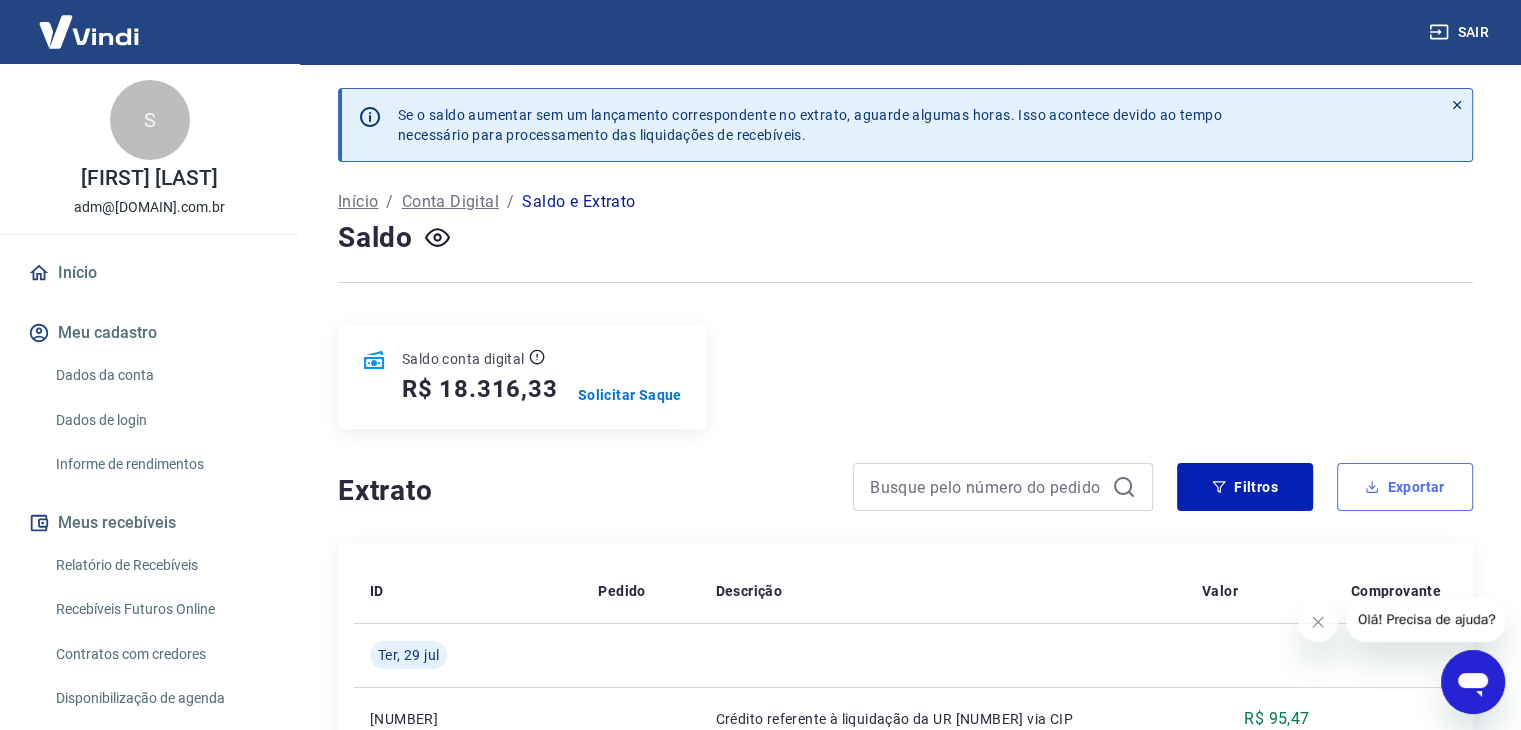 click on "Exportar" at bounding box center (1405, 487) 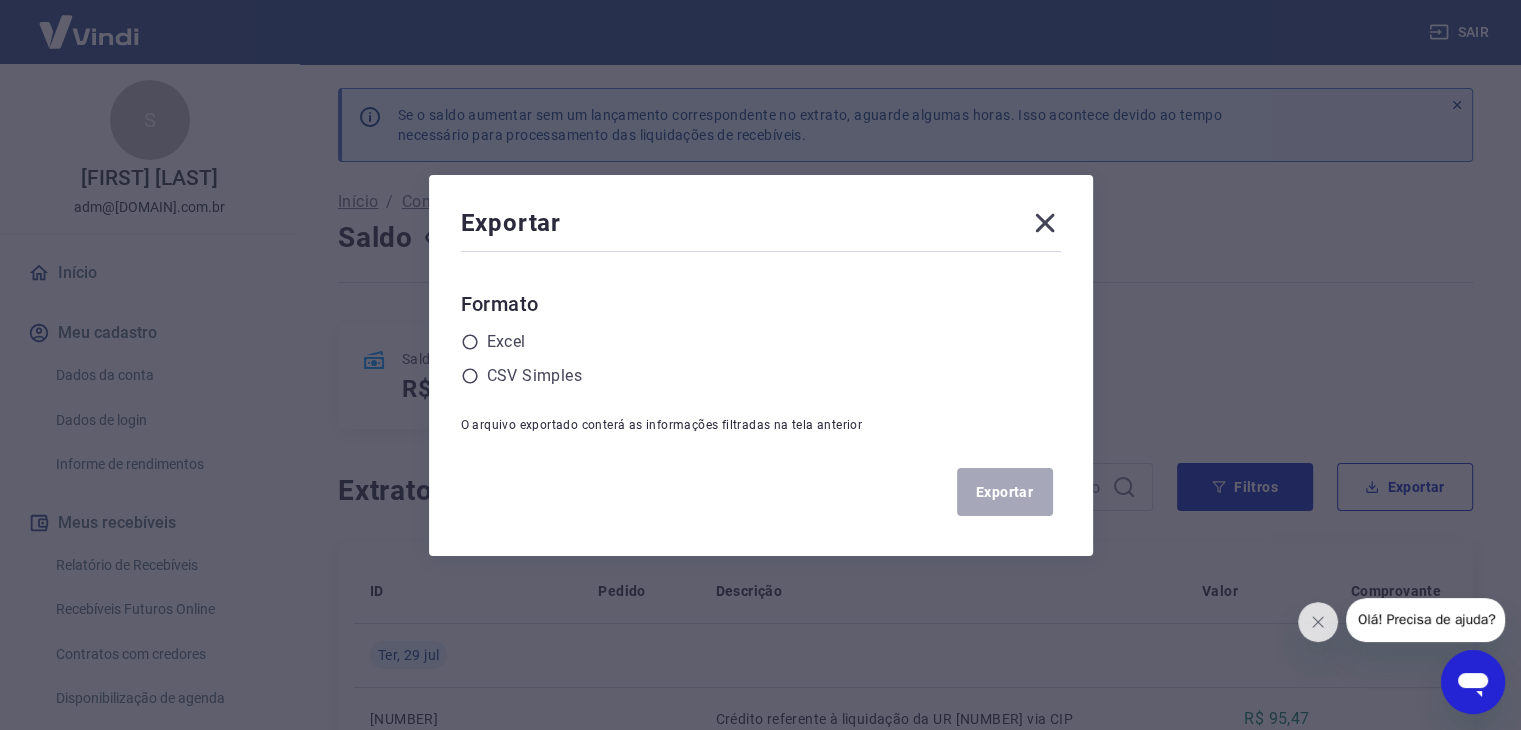 click 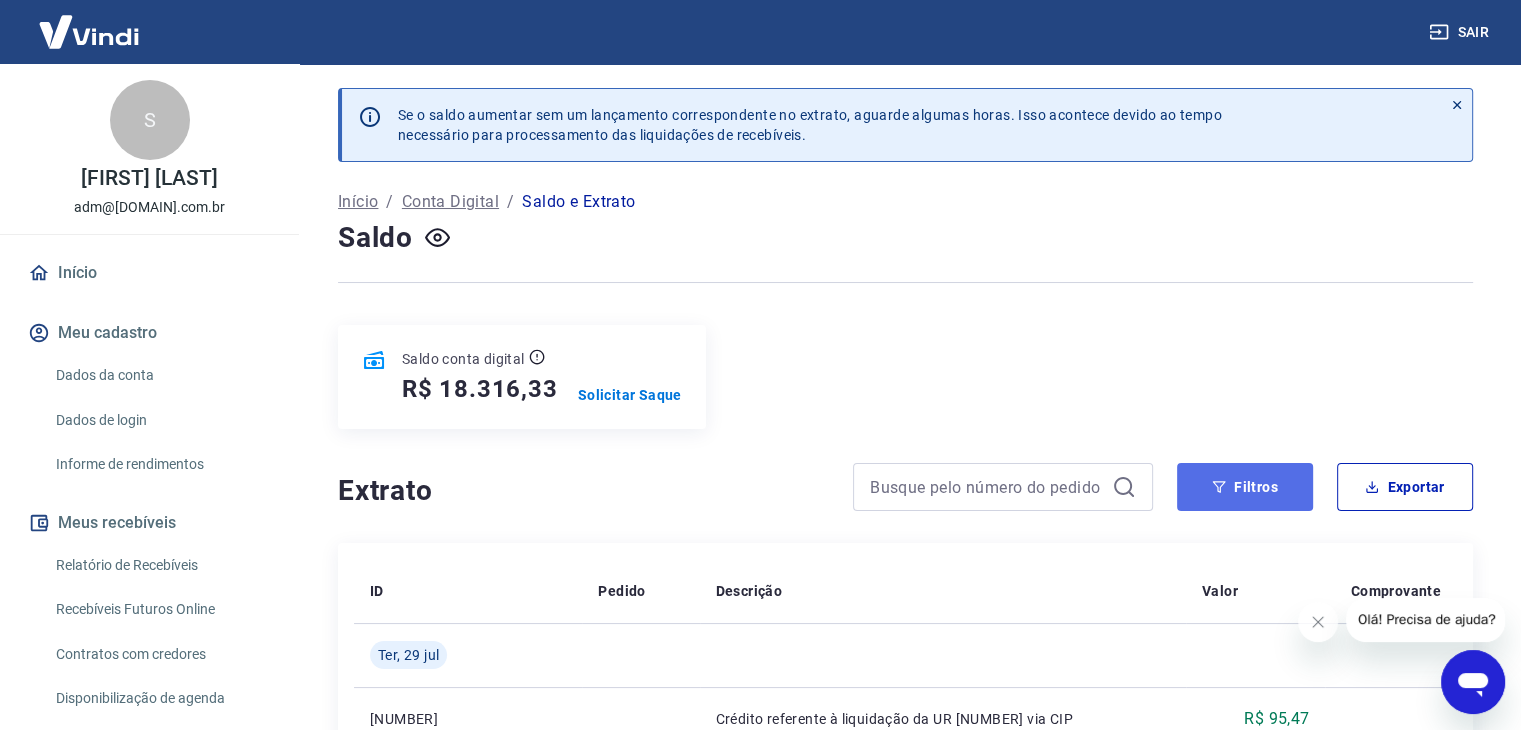 click on "Filtros" at bounding box center (1245, 487) 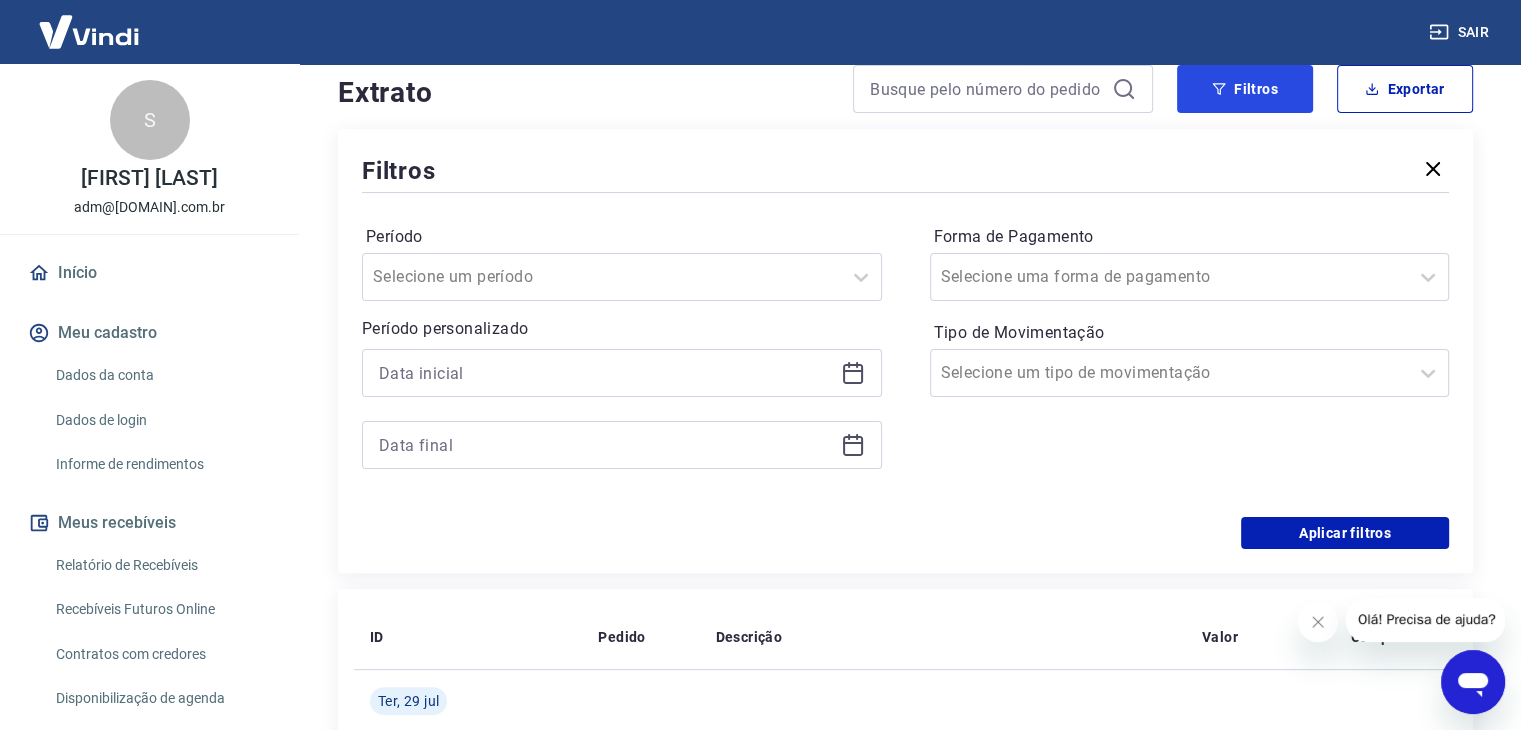scroll, scrollTop: 400, scrollLeft: 0, axis: vertical 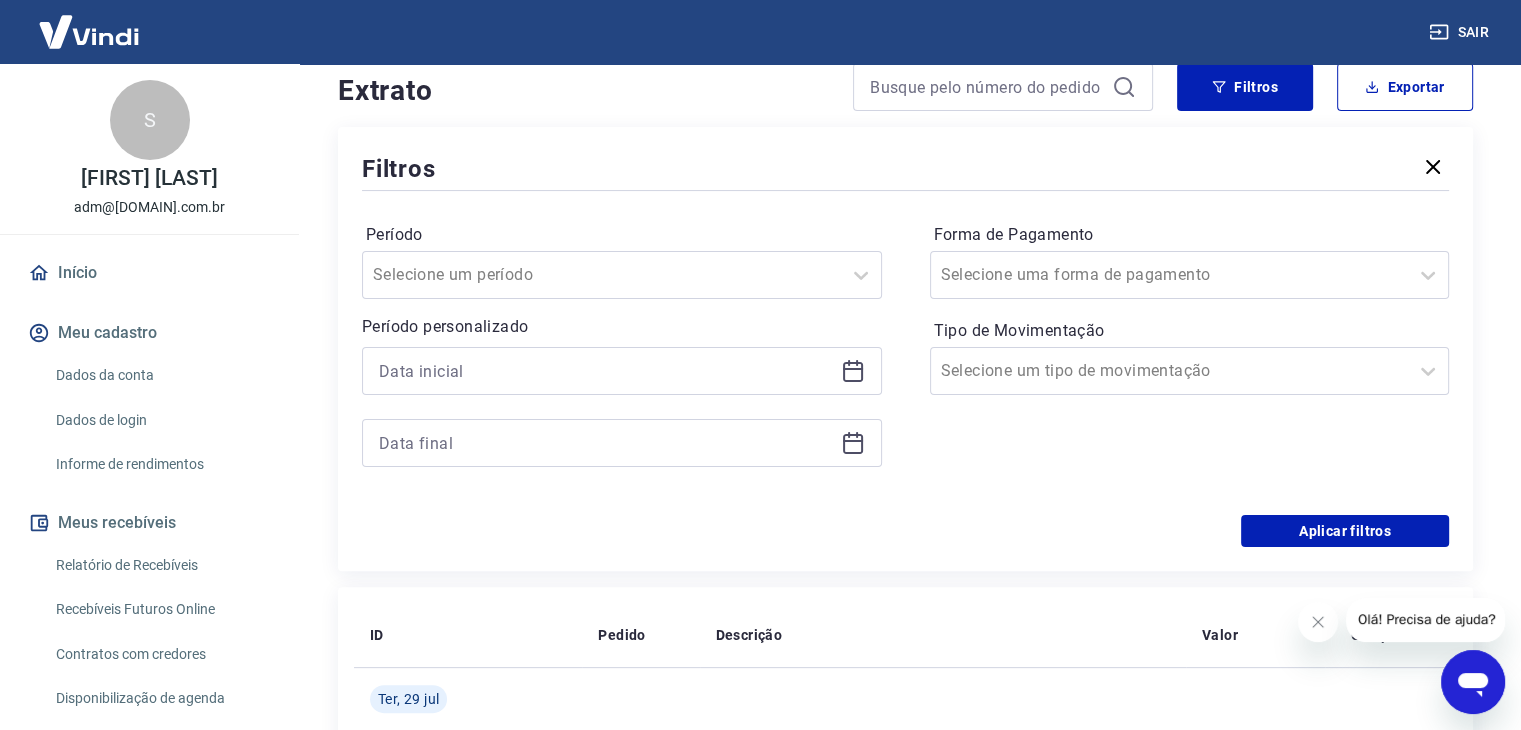 click 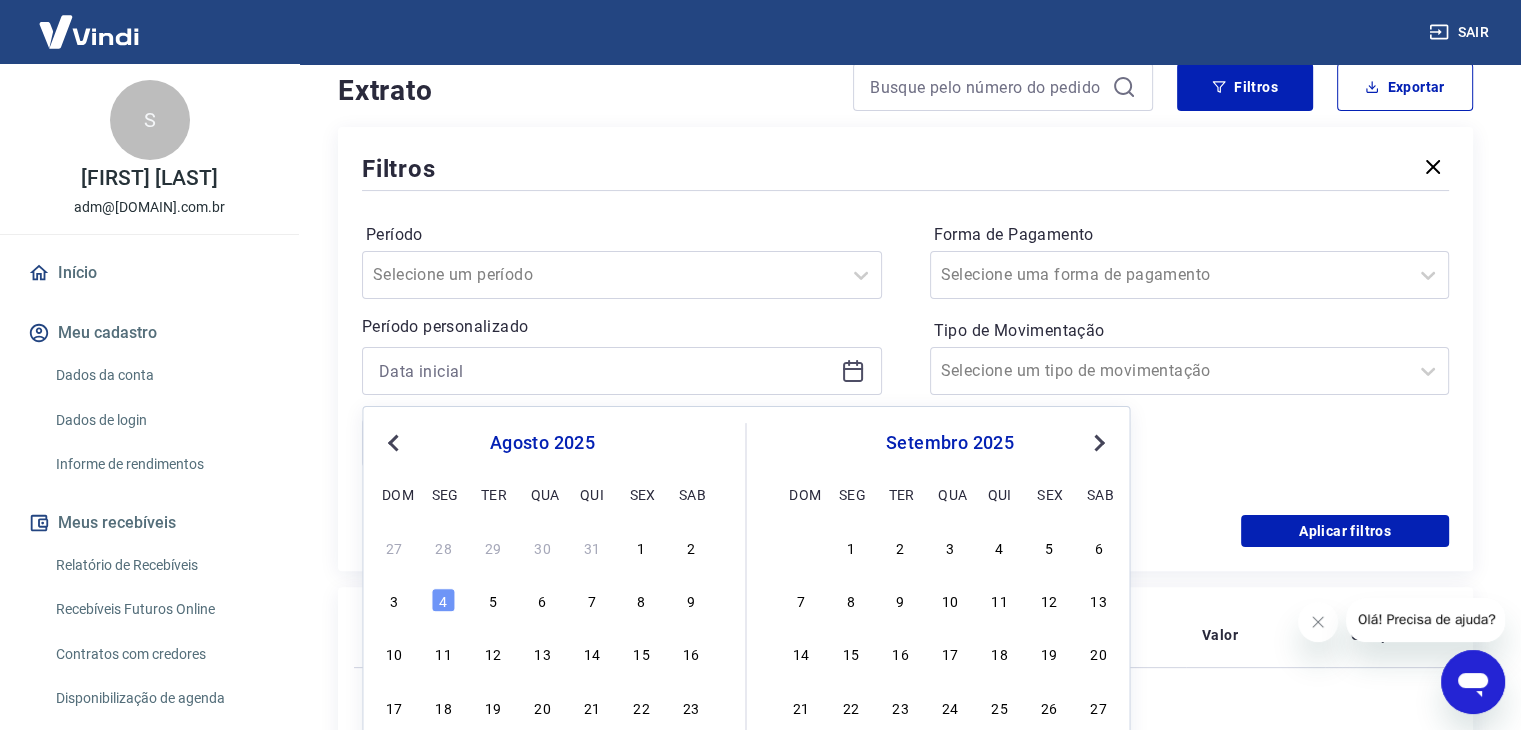 click on "Previous Month Next Month agosto 2025 dom seg ter qua qui sex sab 27 28 29 30 31 1 2 3 4 5 6 7 8 9 10 11 12 13 14 15 16 17 18 19 20 21 22 23 24 25 26 27 28 29 30 31 setembro 2025 dom seg ter qua qui sex sab 1 2 3 4 5 6 7 8 9 10 11 12 13 14 15 16 17 18 19 20 21 22 23 24 25 26 27 28 29 30 1 2 3 4" at bounding box center (746, 618) 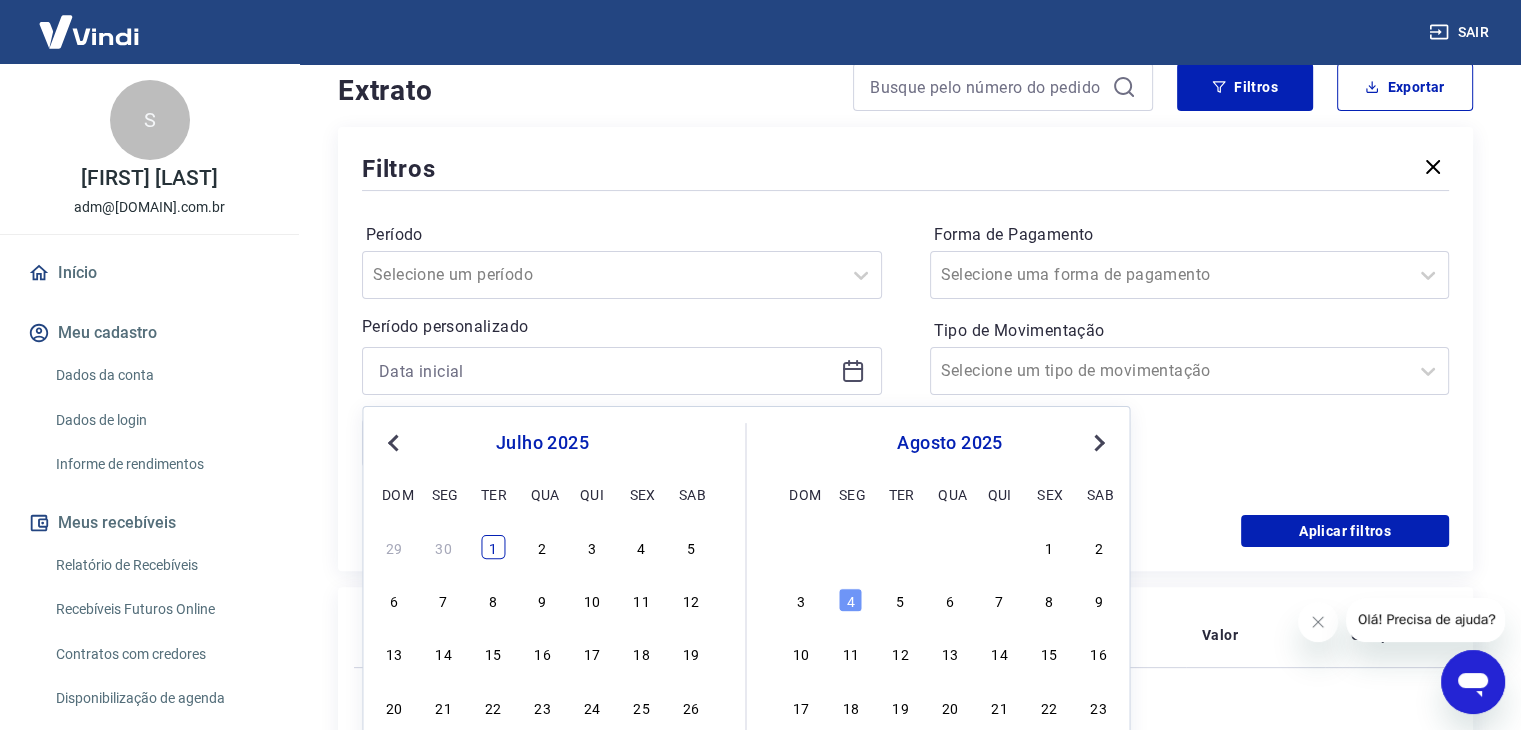 click on "1" at bounding box center [493, 547] 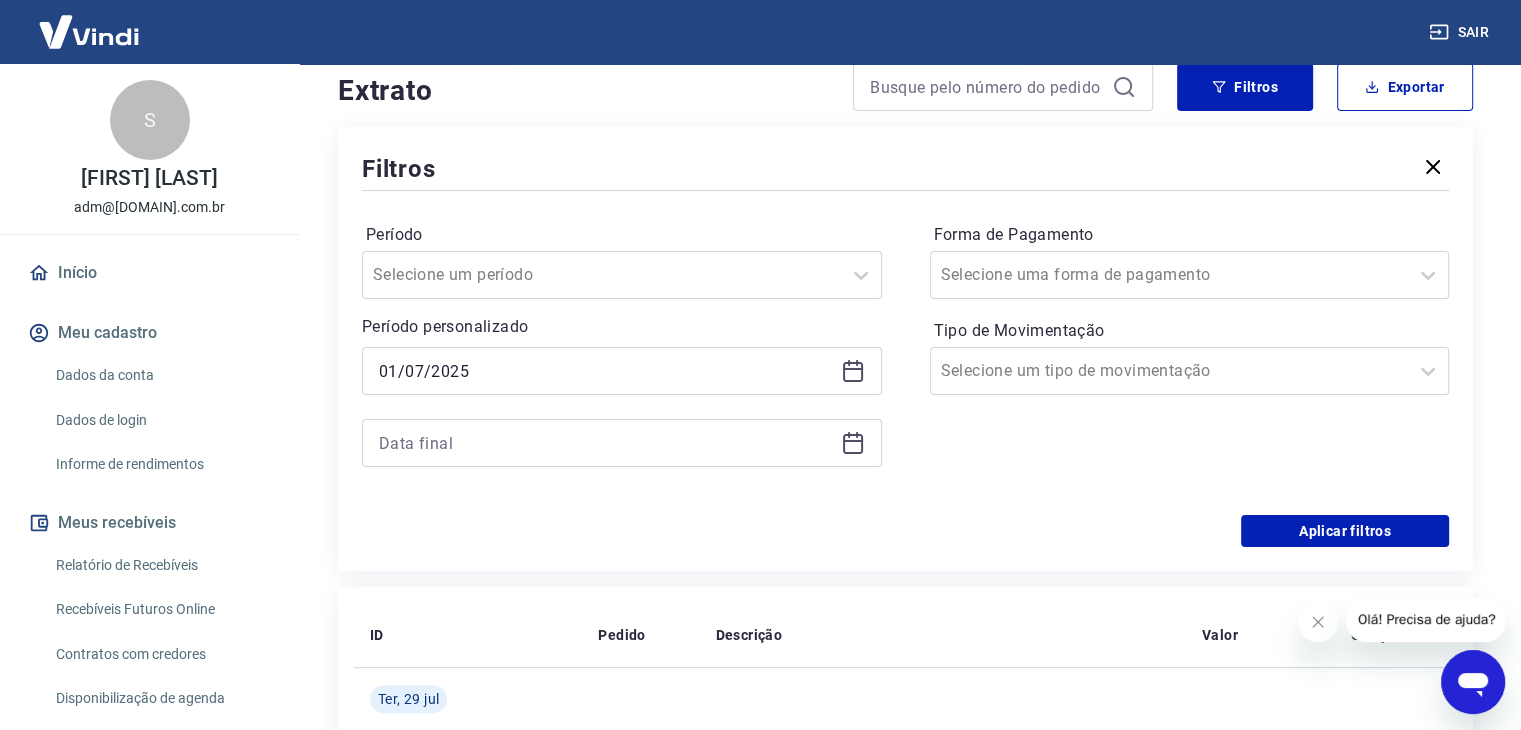 click 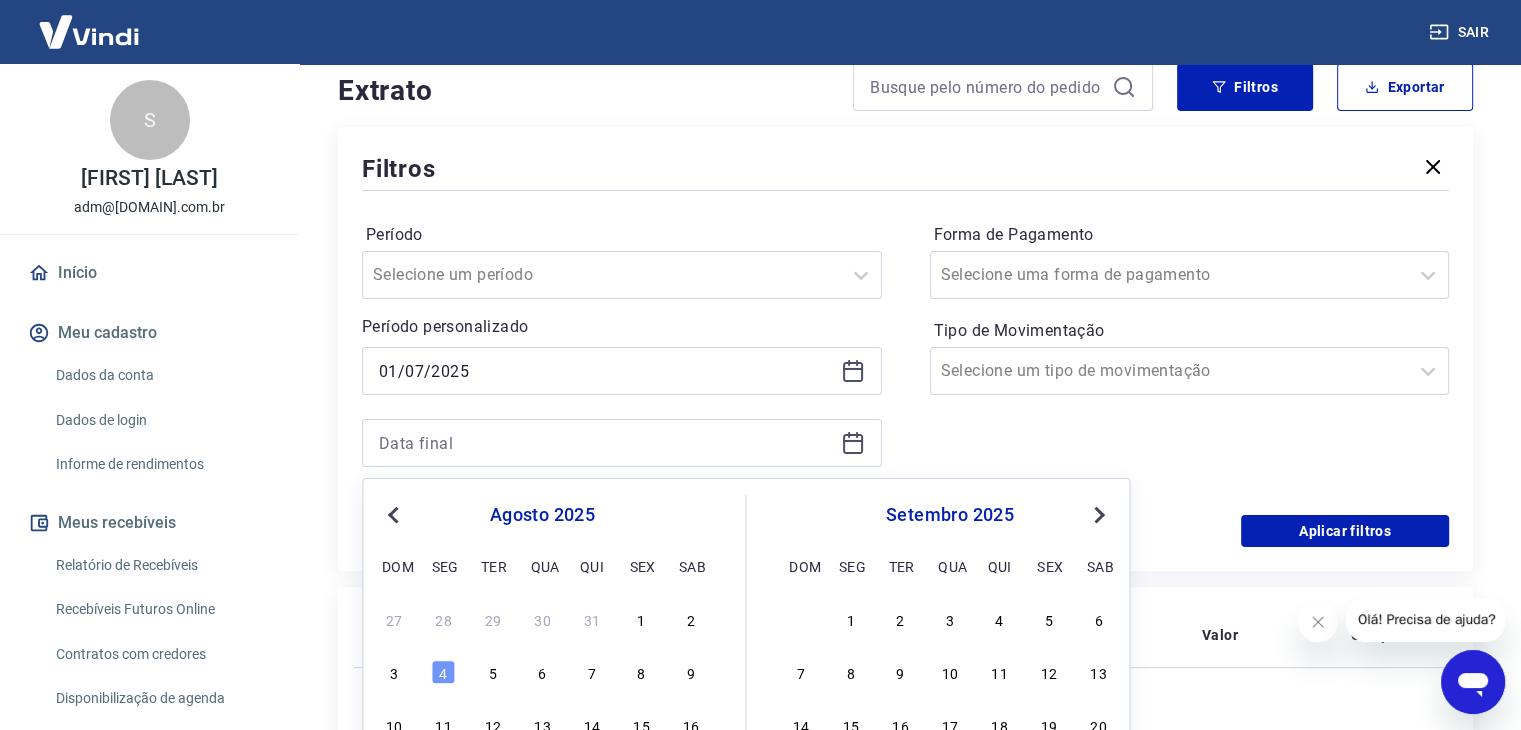 click on "Previous Month" at bounding box center [393, 515] 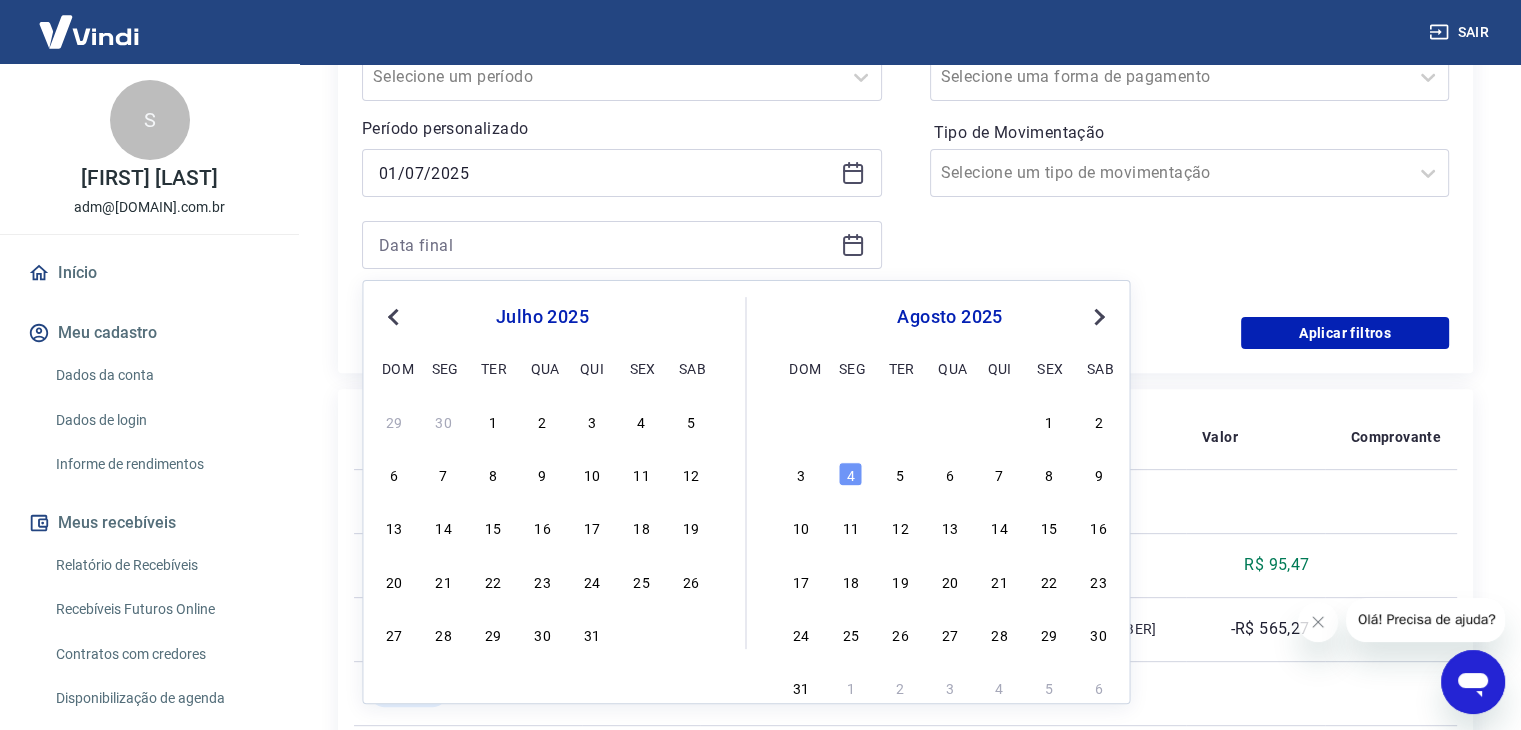 scroll, scrollTop: 600, scrollLeft: 0, axis: vertical 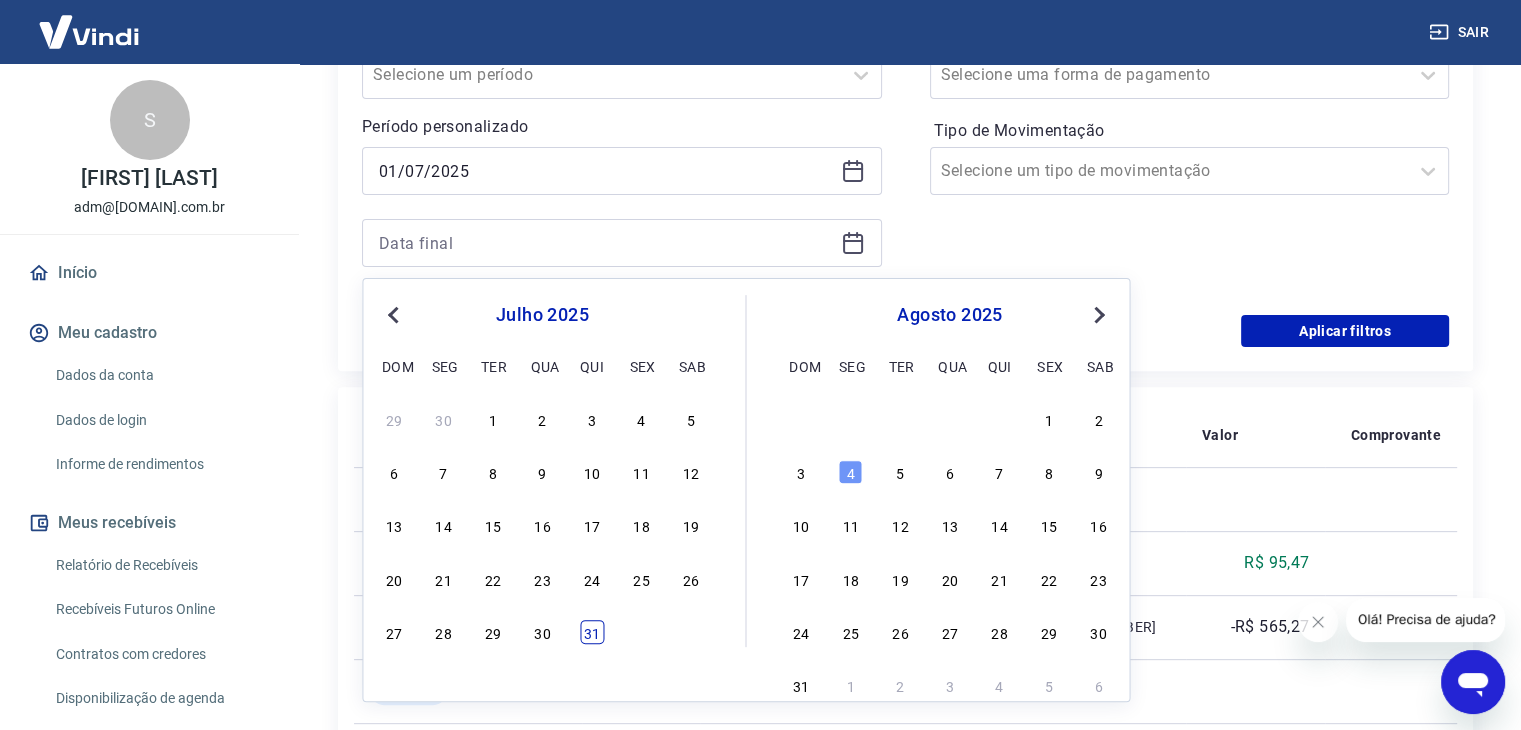 click on "31" at bounding box center [592, 632] 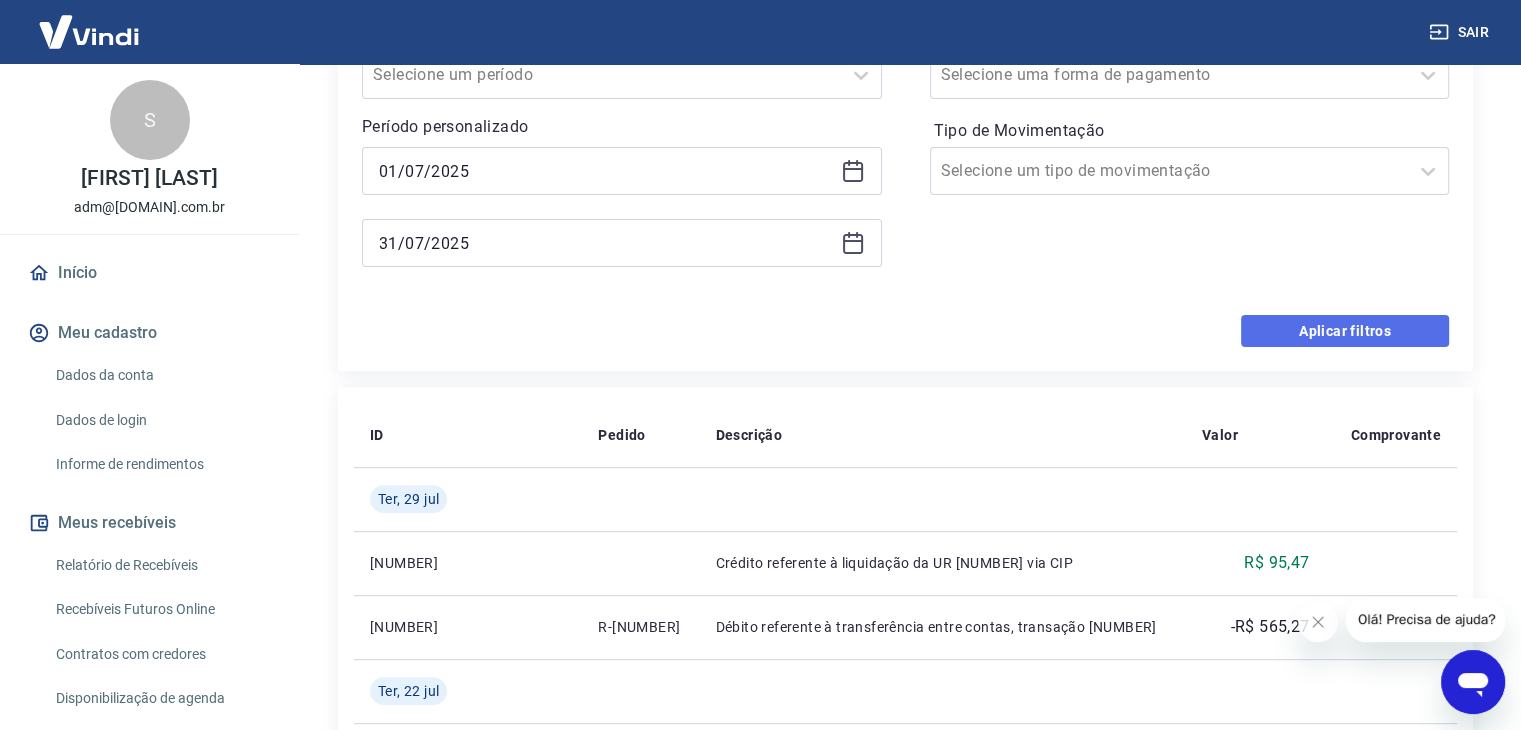 click on "Aplicar filtros" at bounding box center (1345, 331) 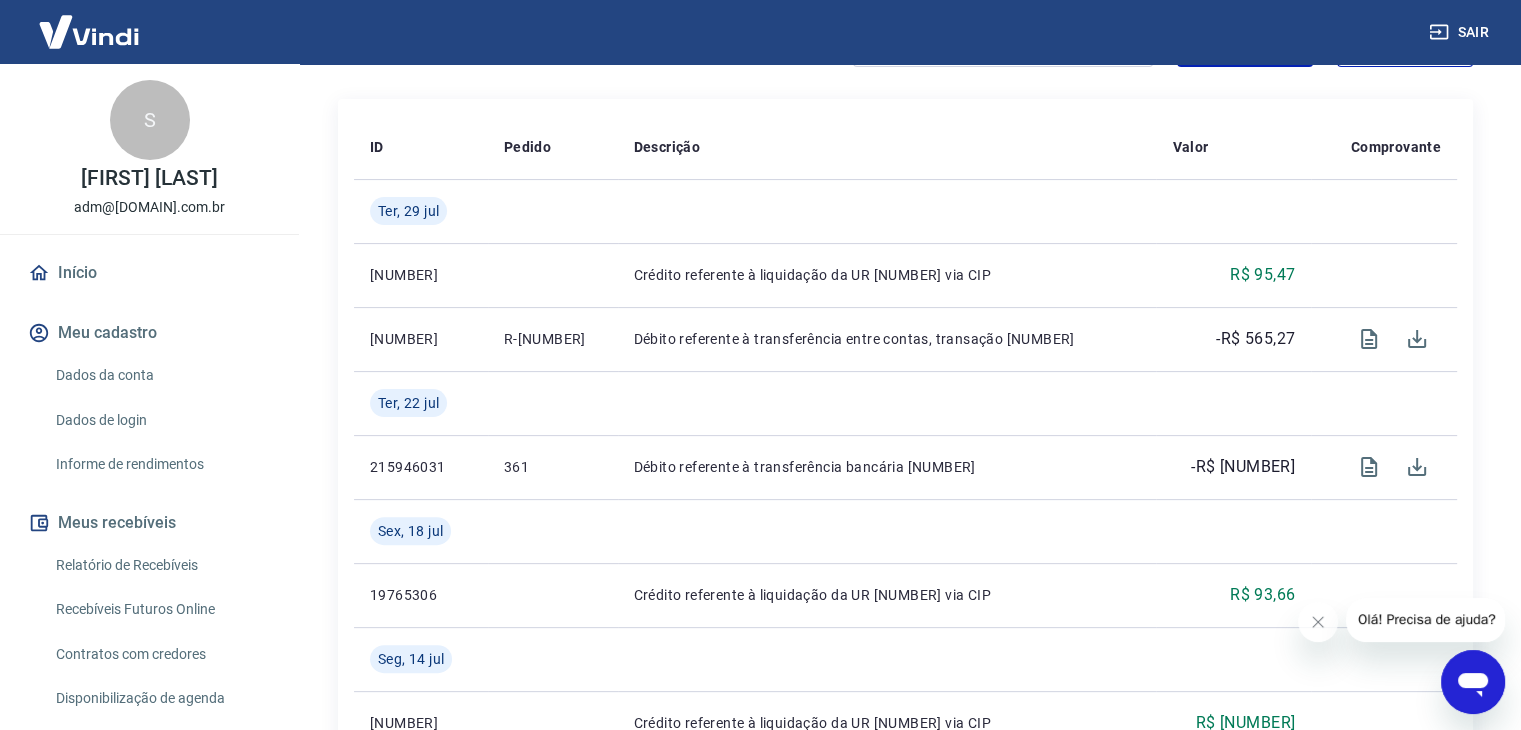 scroll, scrollTop: 0, scrollLeft: 0, axis: both 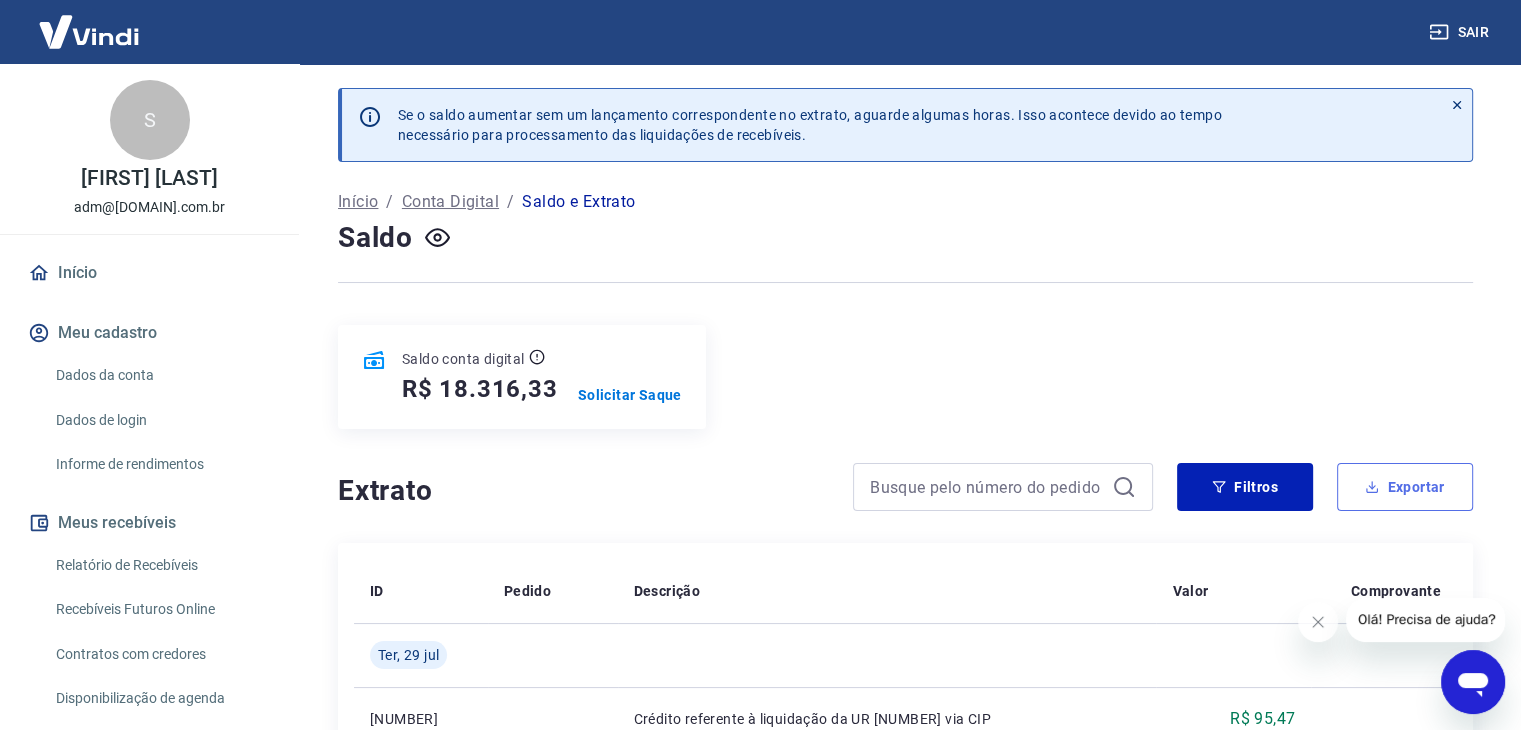 click on "Exportar" at bounding box center [1405, 487] 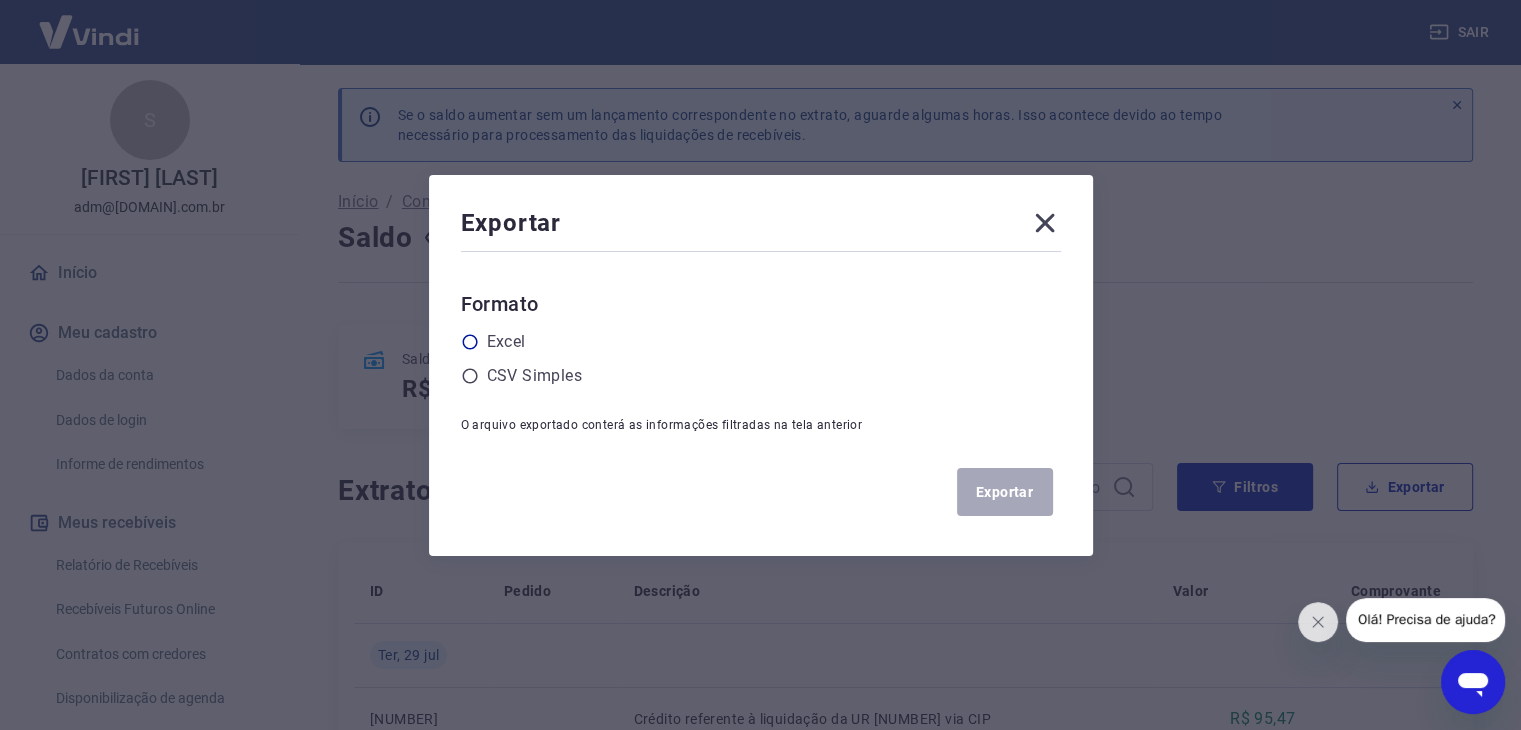 click on "Excel" at bounding box center (506, 342) 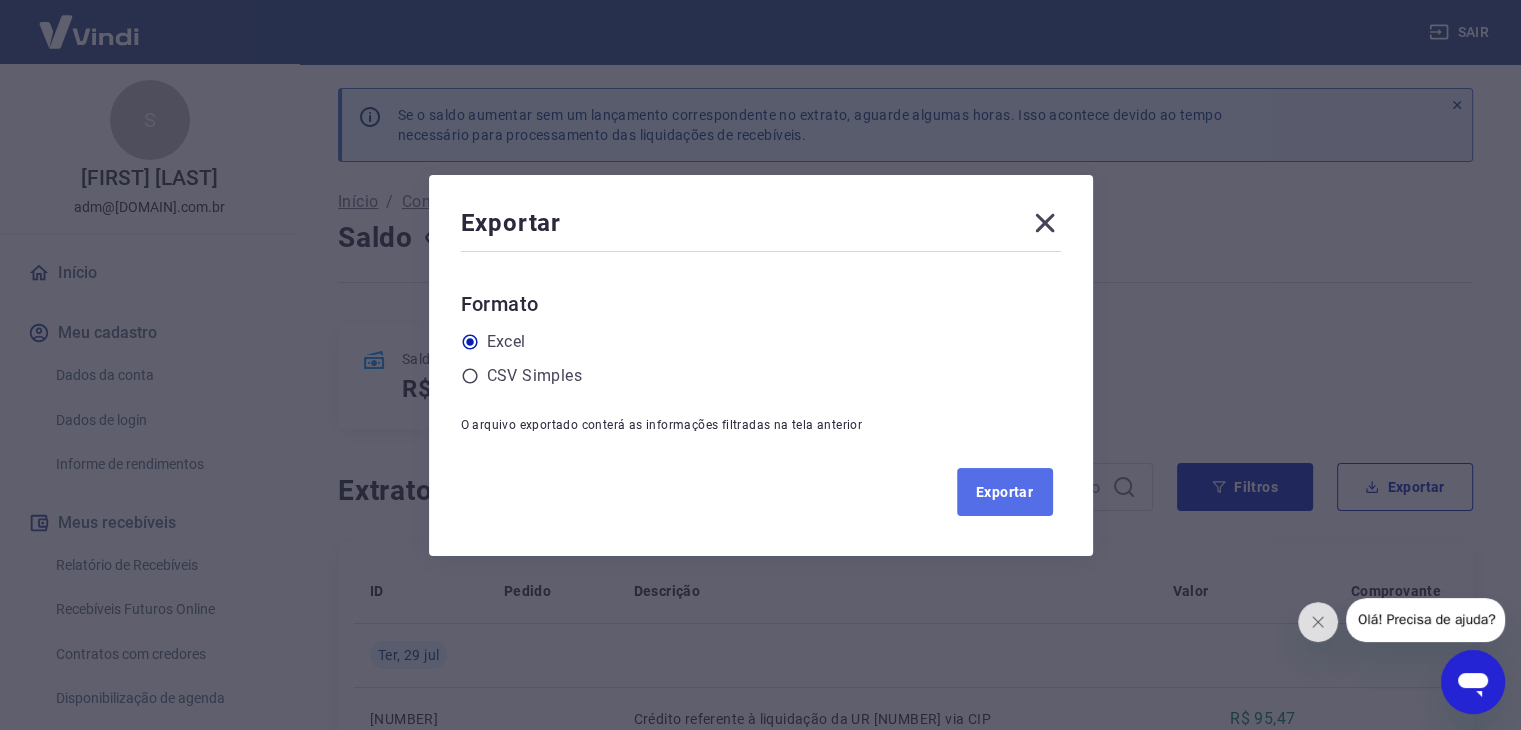 click on "Exportar" at bounding box center (1005, 492) 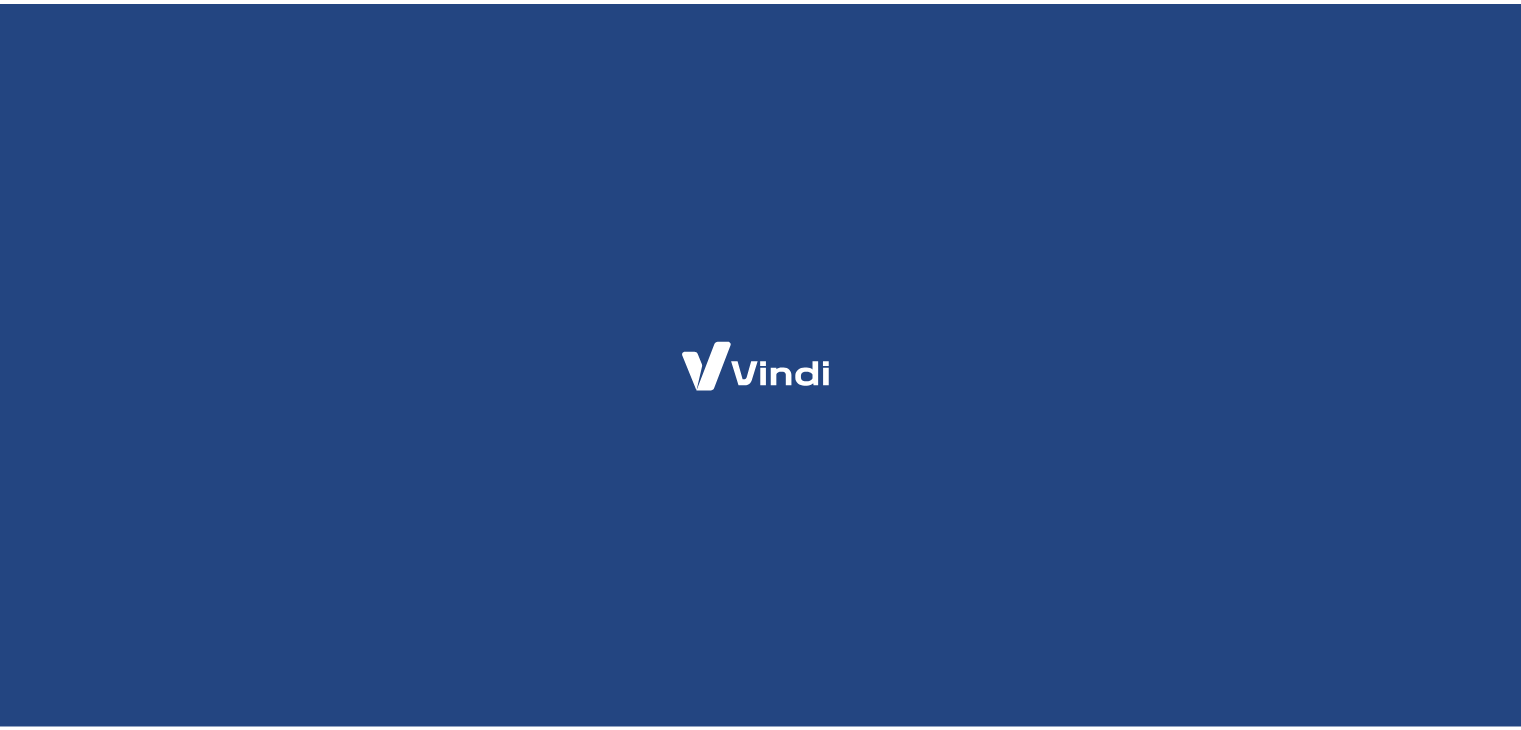 scroll, scrollTop: 0, scrollLeft: 0, axis: both 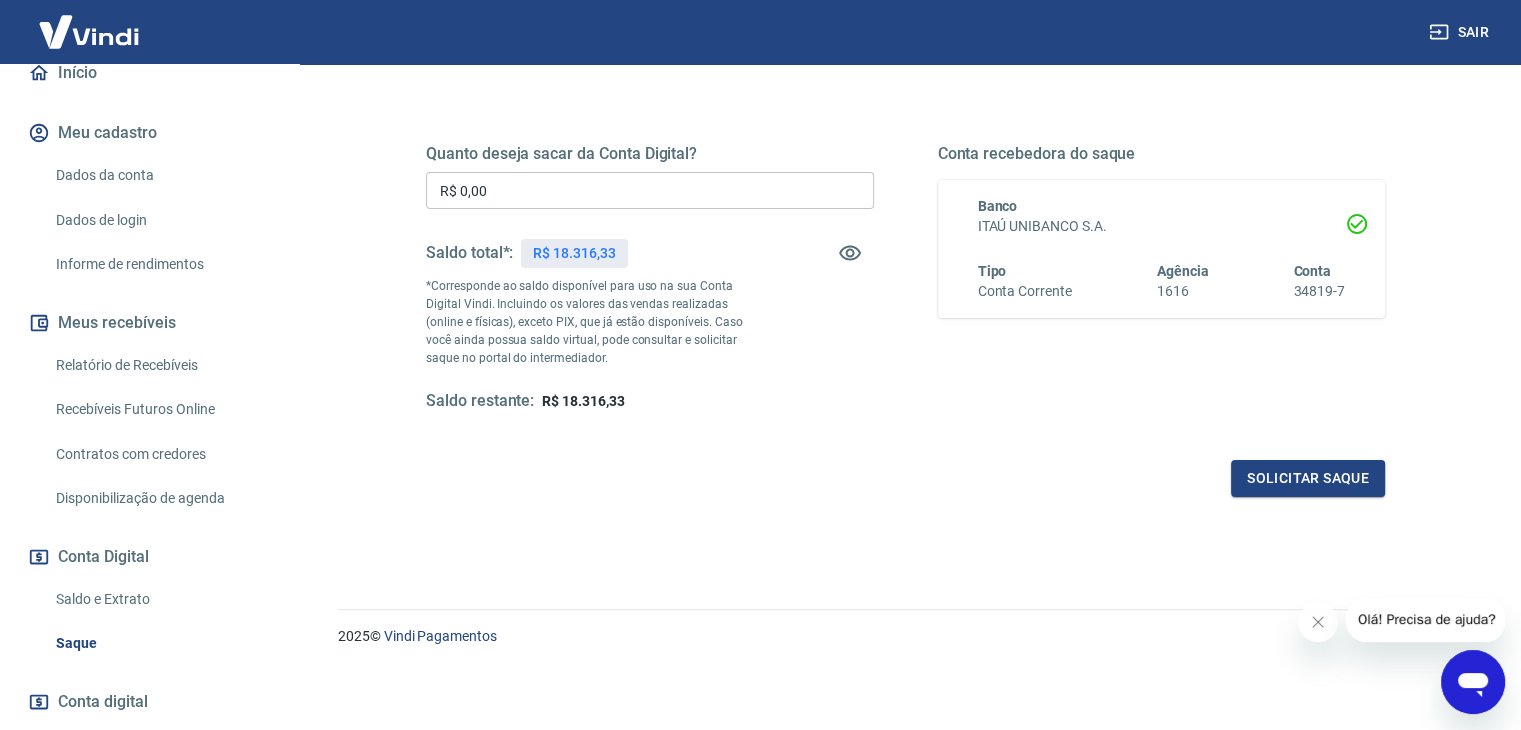 click on "Saldo e Extrato" at bounding box center (161, 599) 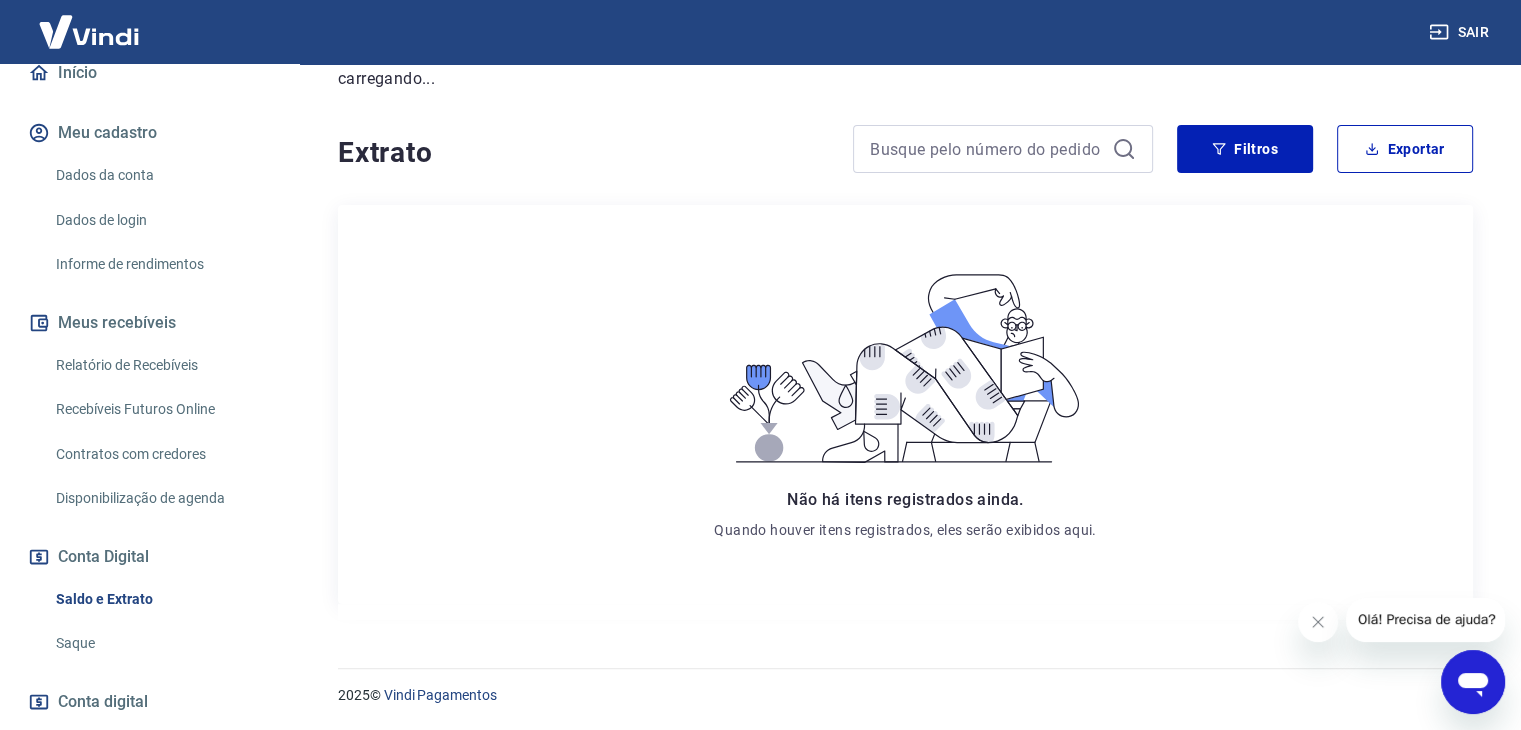 scroll, scrollTop: 0, scrollLeft: 0, axis: both 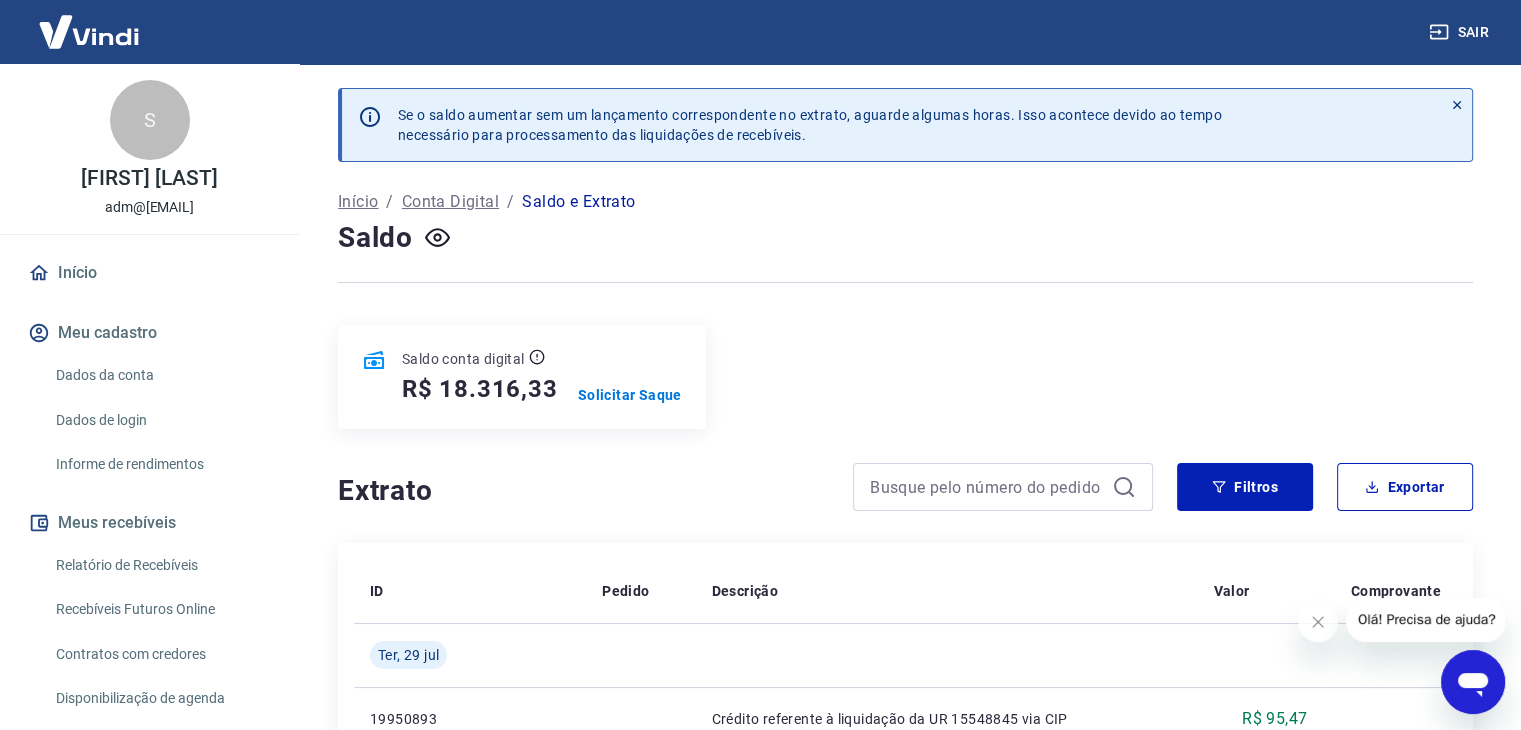 click on "Início" at bounding box center [149, 273] 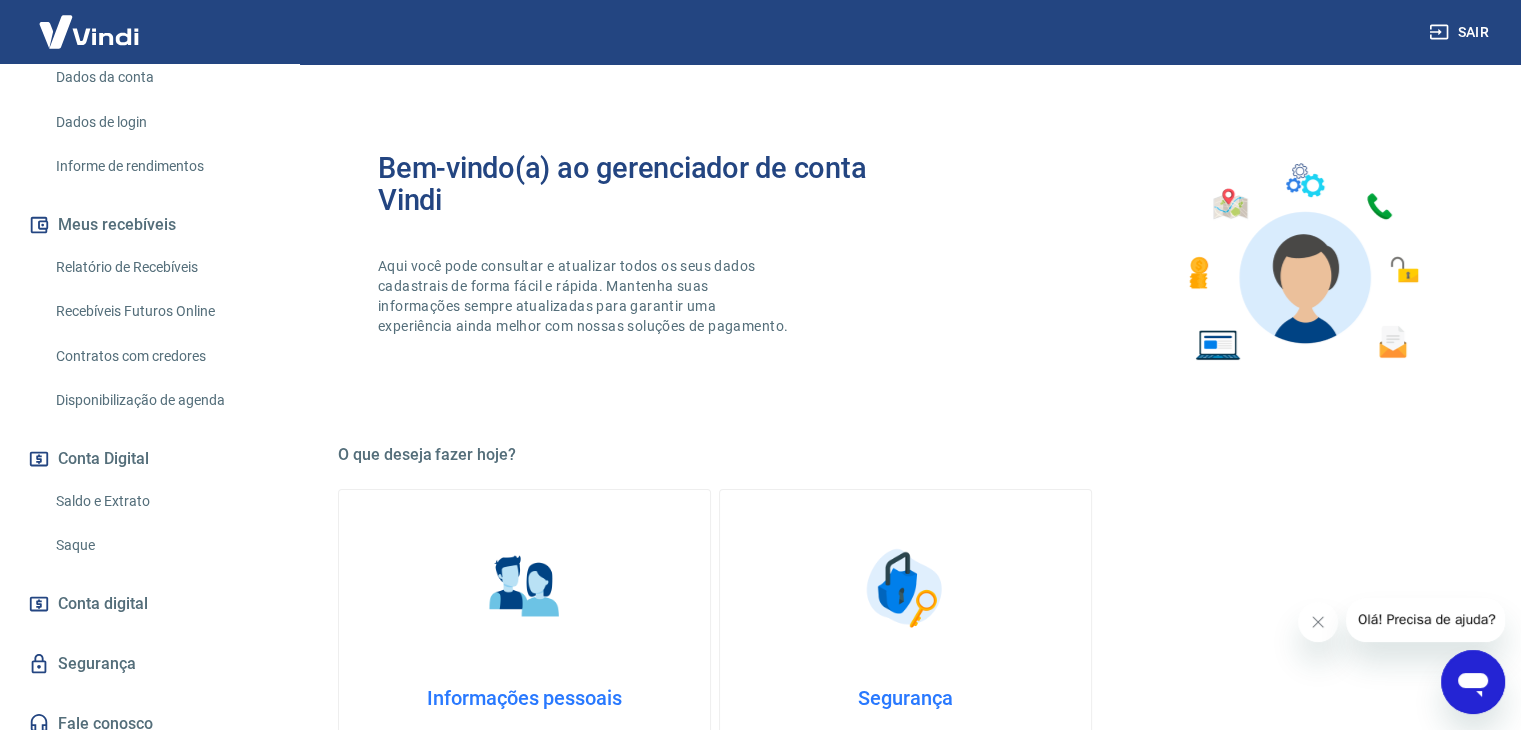 scroll, scrollTop: 300, scrollLeft: 0, axis: vertical 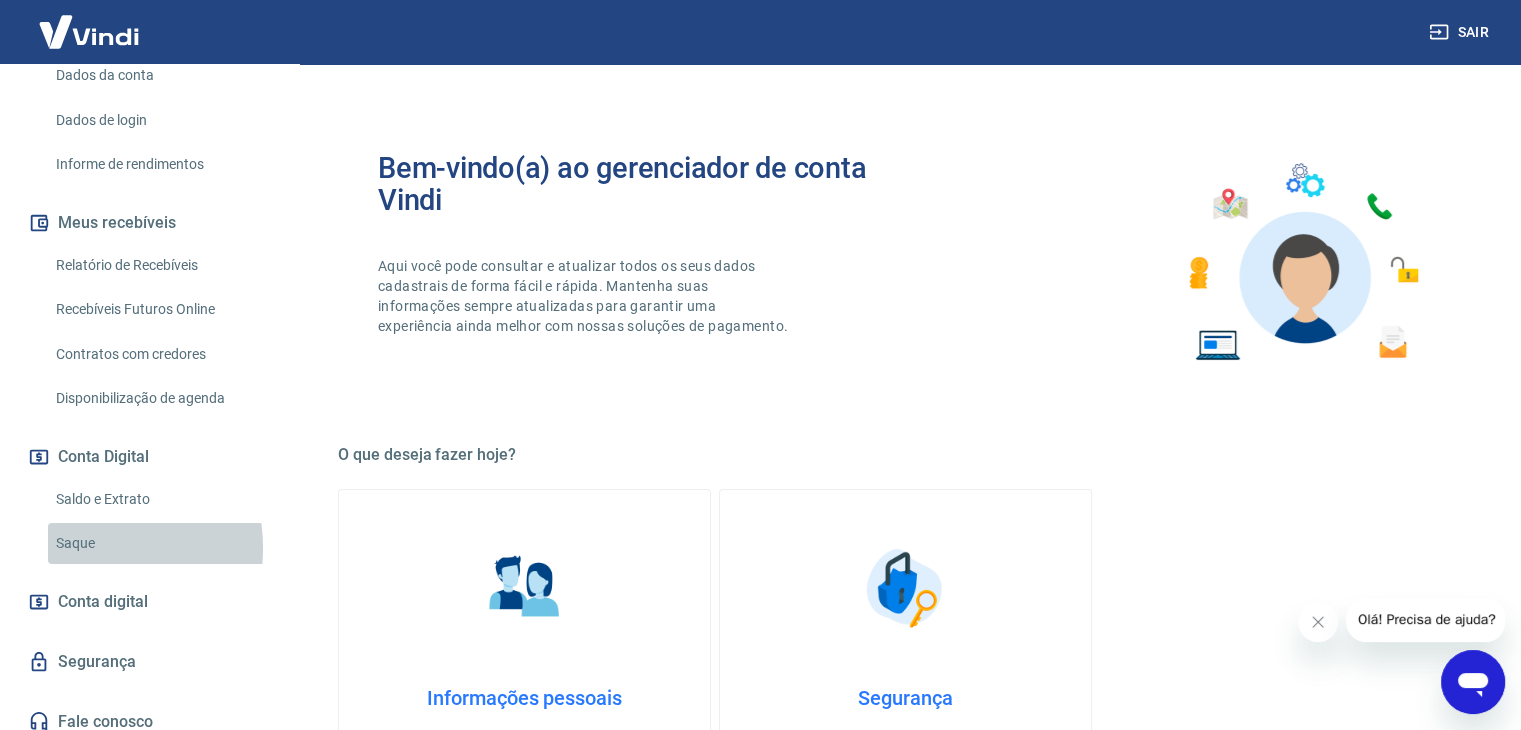 click on "Saque" at bounding box center [161, 543] 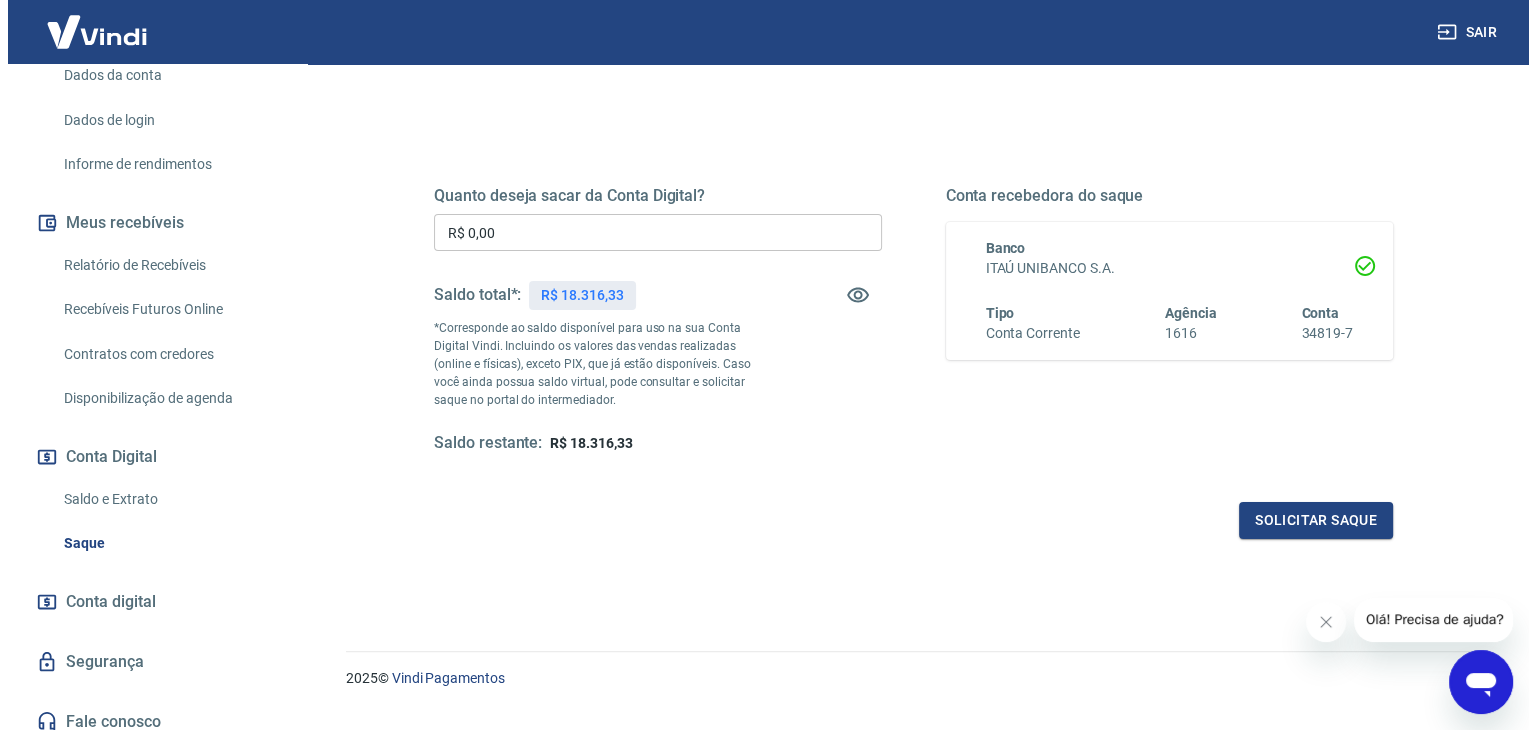 scroll, scrollTop: 258, scrollLeft: 0, axis: vertical 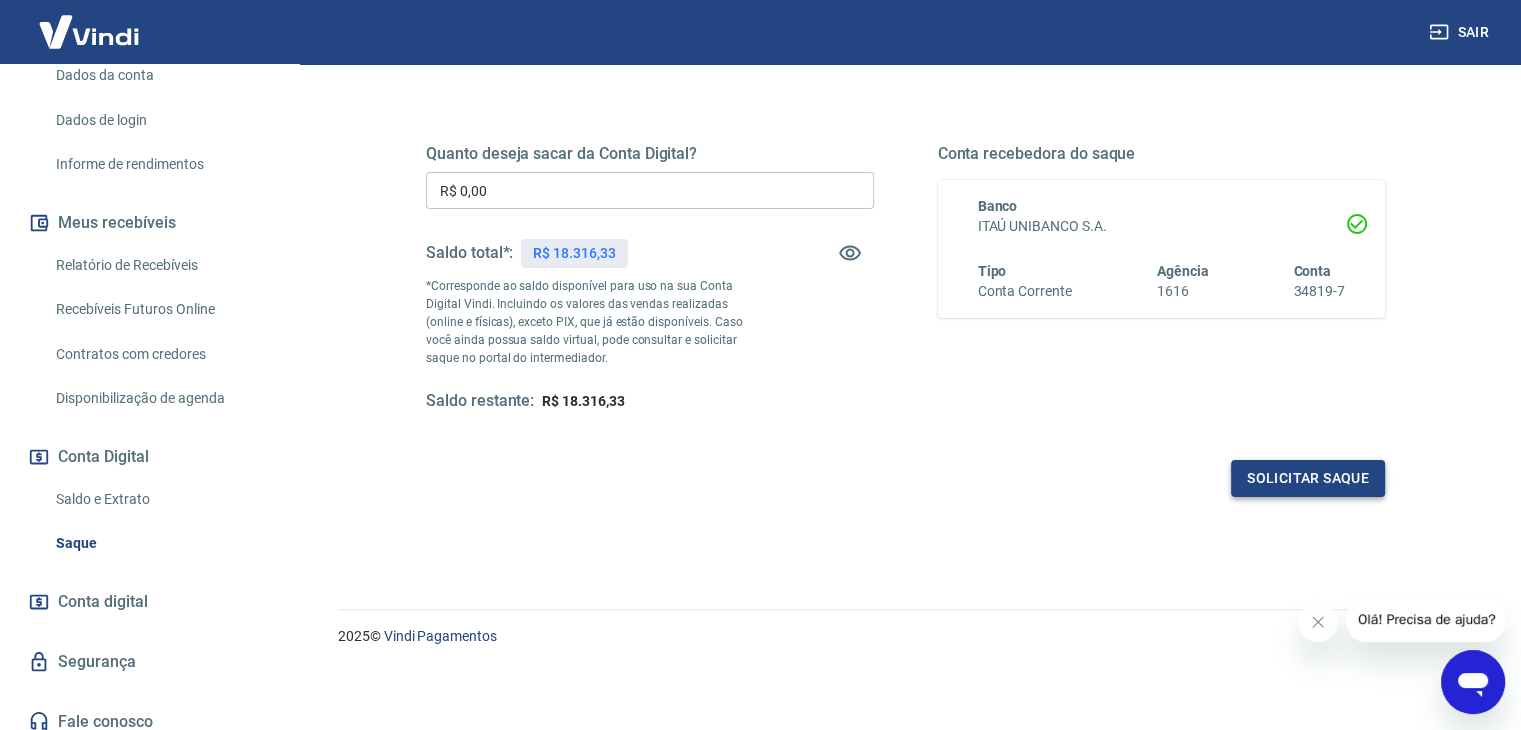 click on "Solicitar saque" at bounding box center (1308, 478) 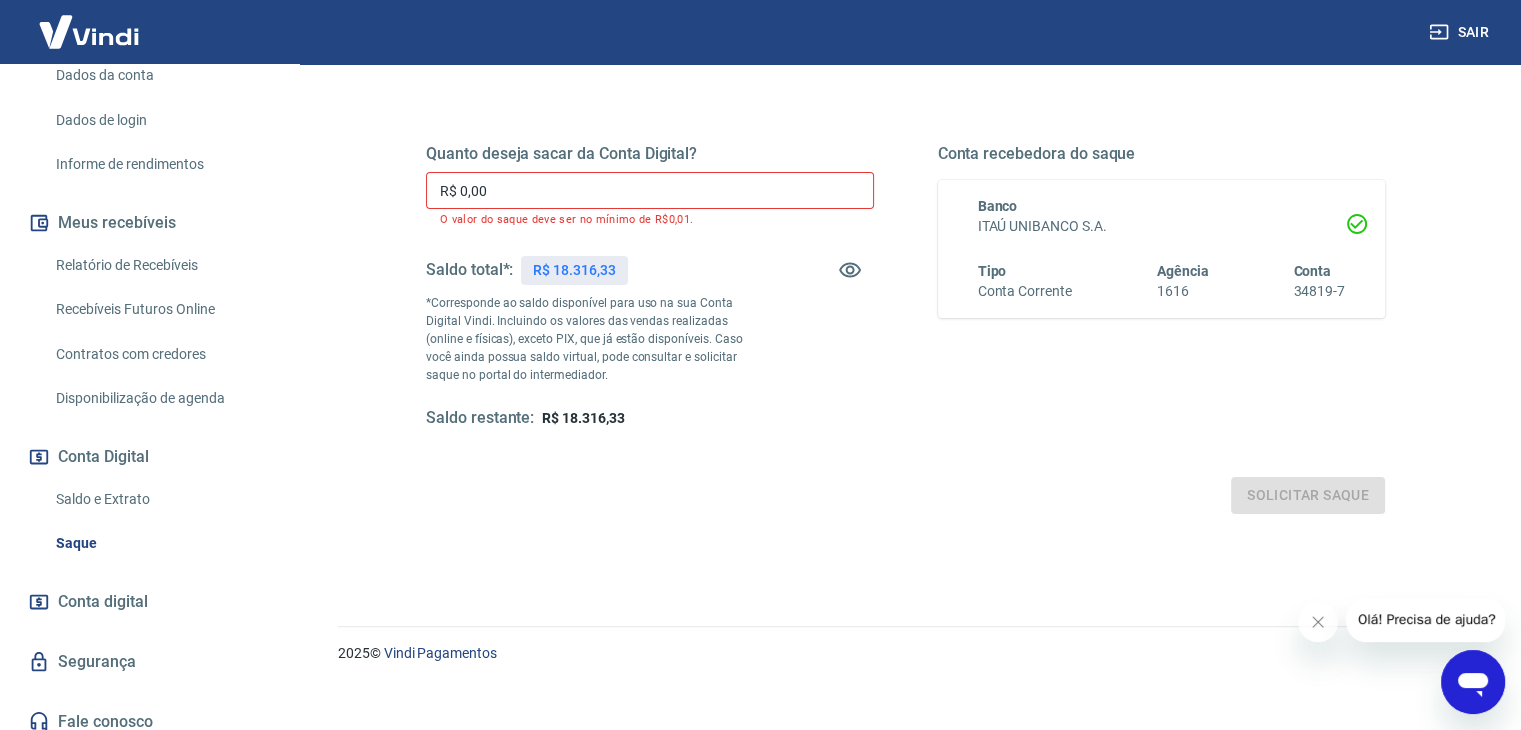click on "R$ 0,00" at bounding box center [650, 190] 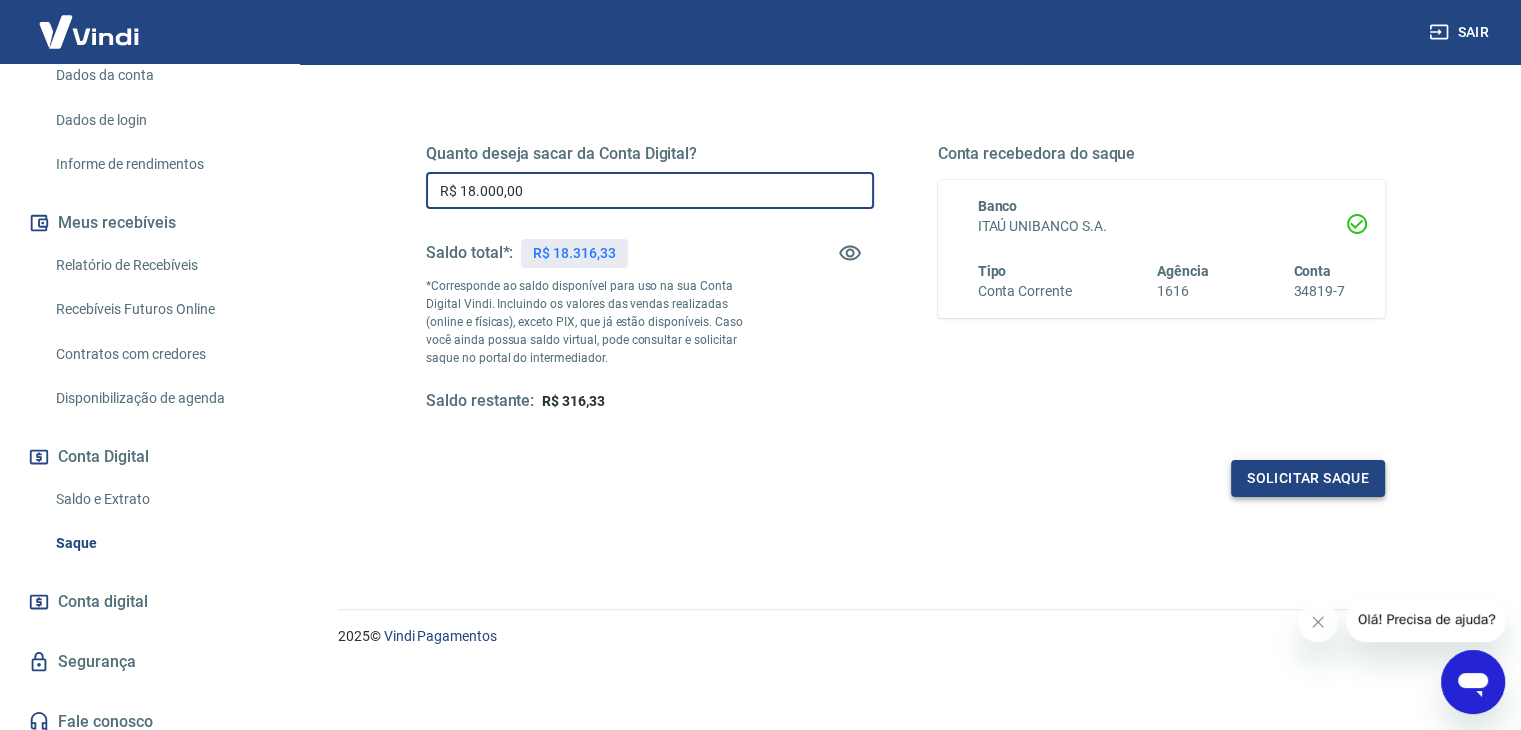type on "R$ 18.000,00" 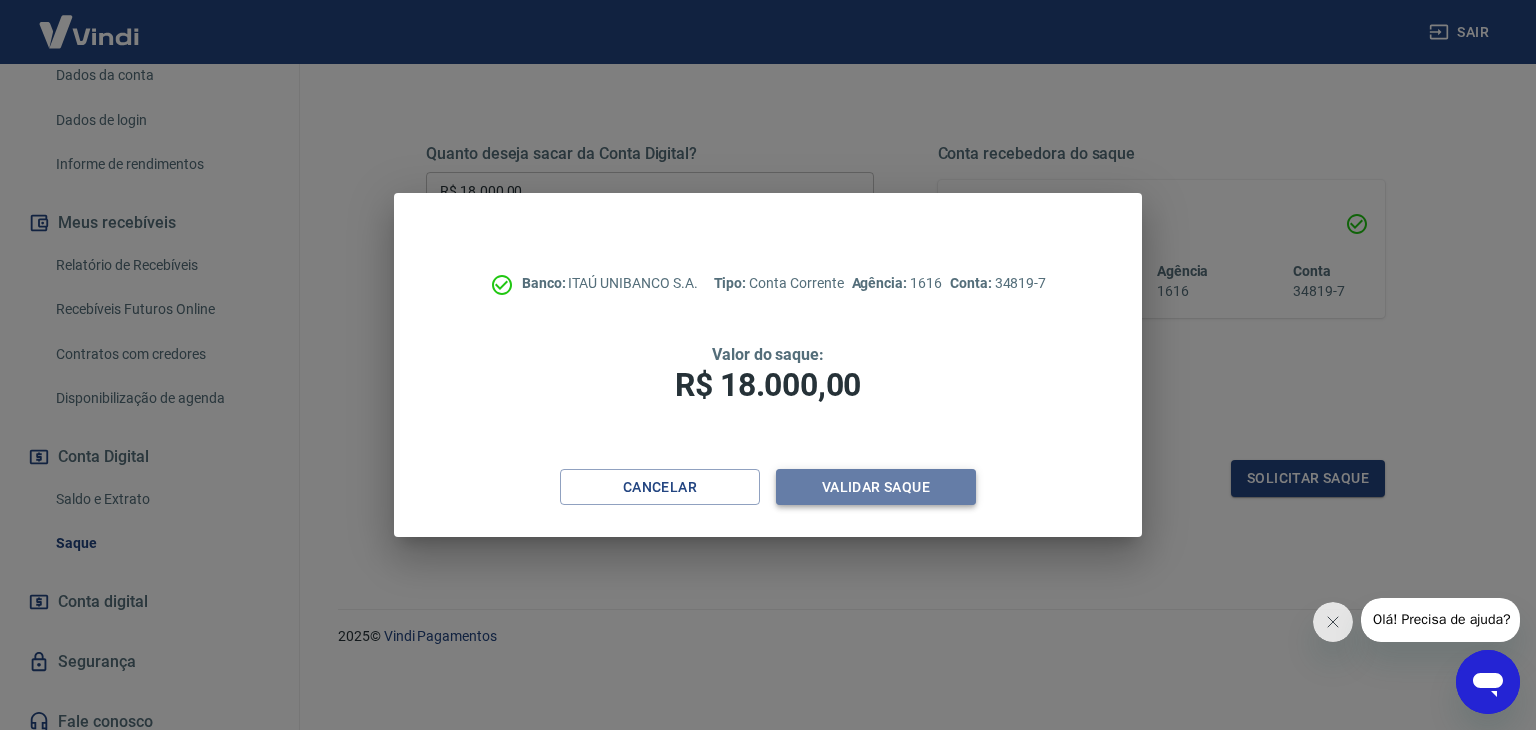 click on "Validar saque" at bounding box center (876, 487) 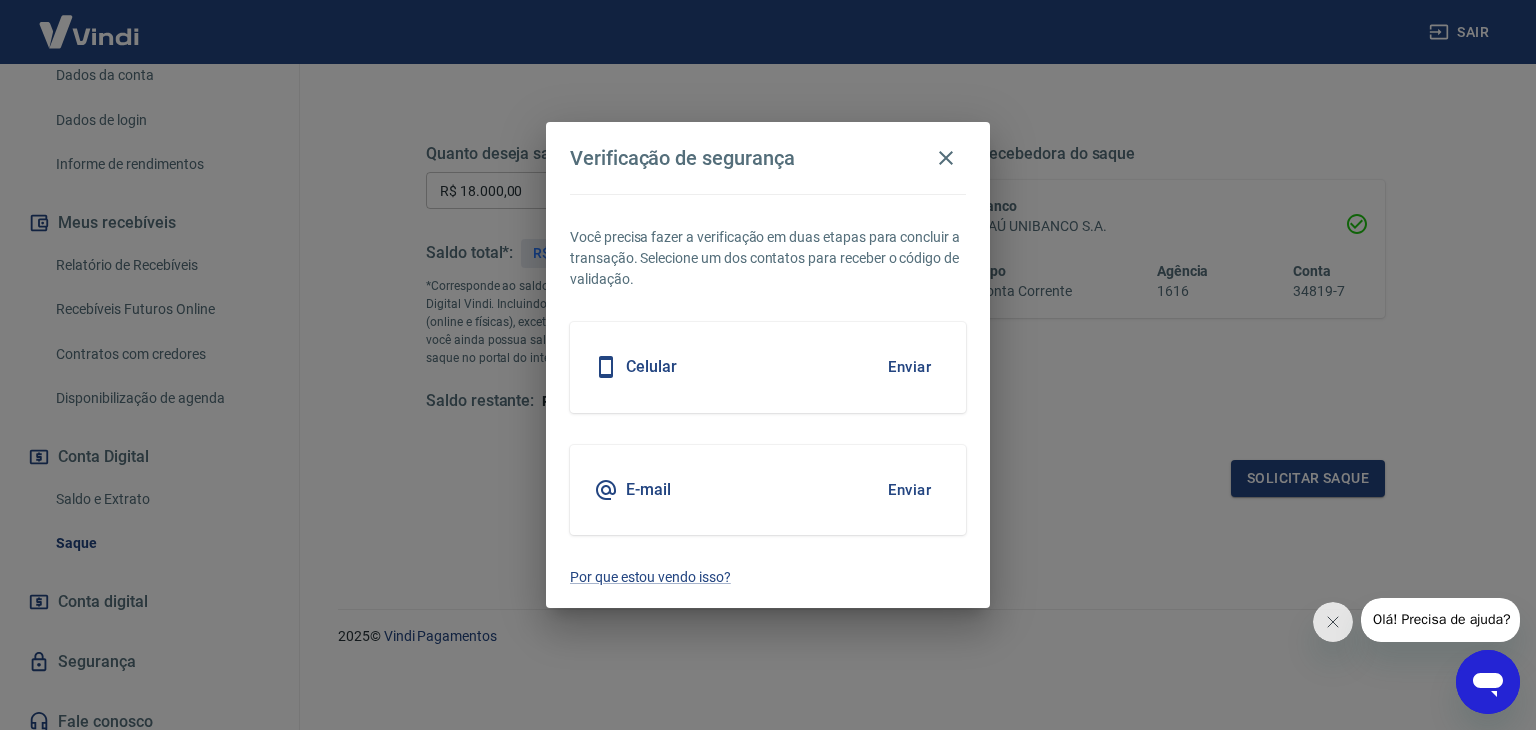 click on "E-mail Enviar" at bounding box center (768, 490) 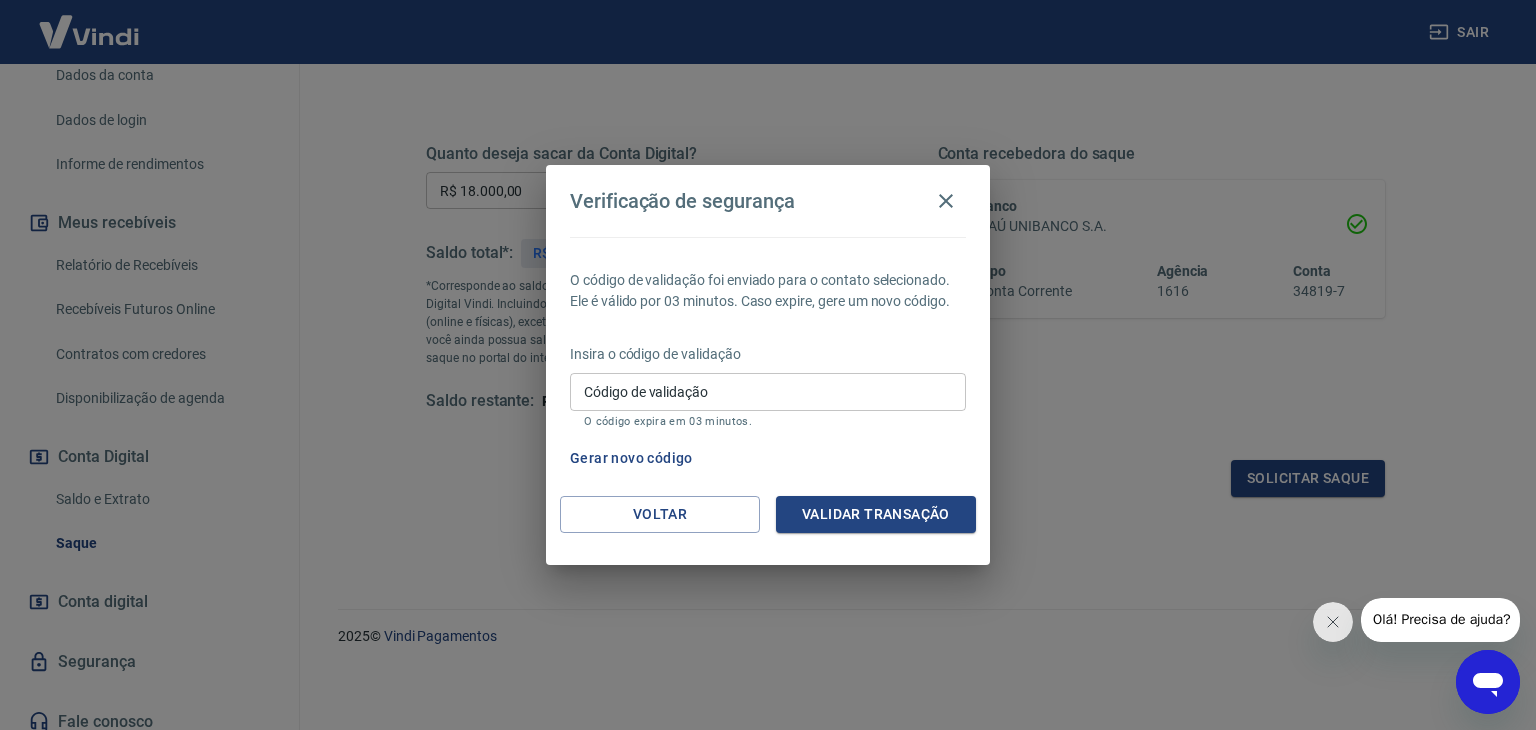 click on "Código de validação" at bounding box center (768, 391) 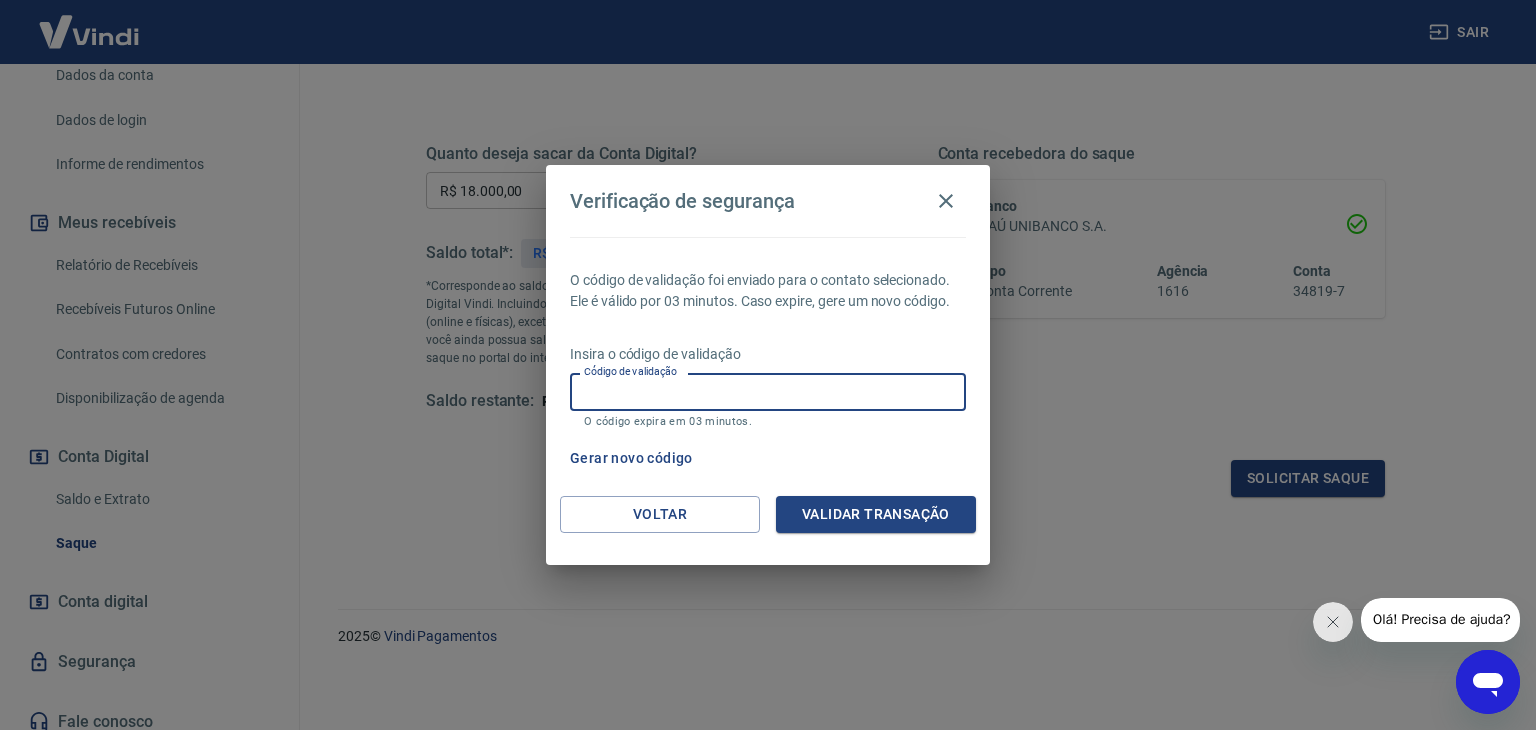 paste on "989326" 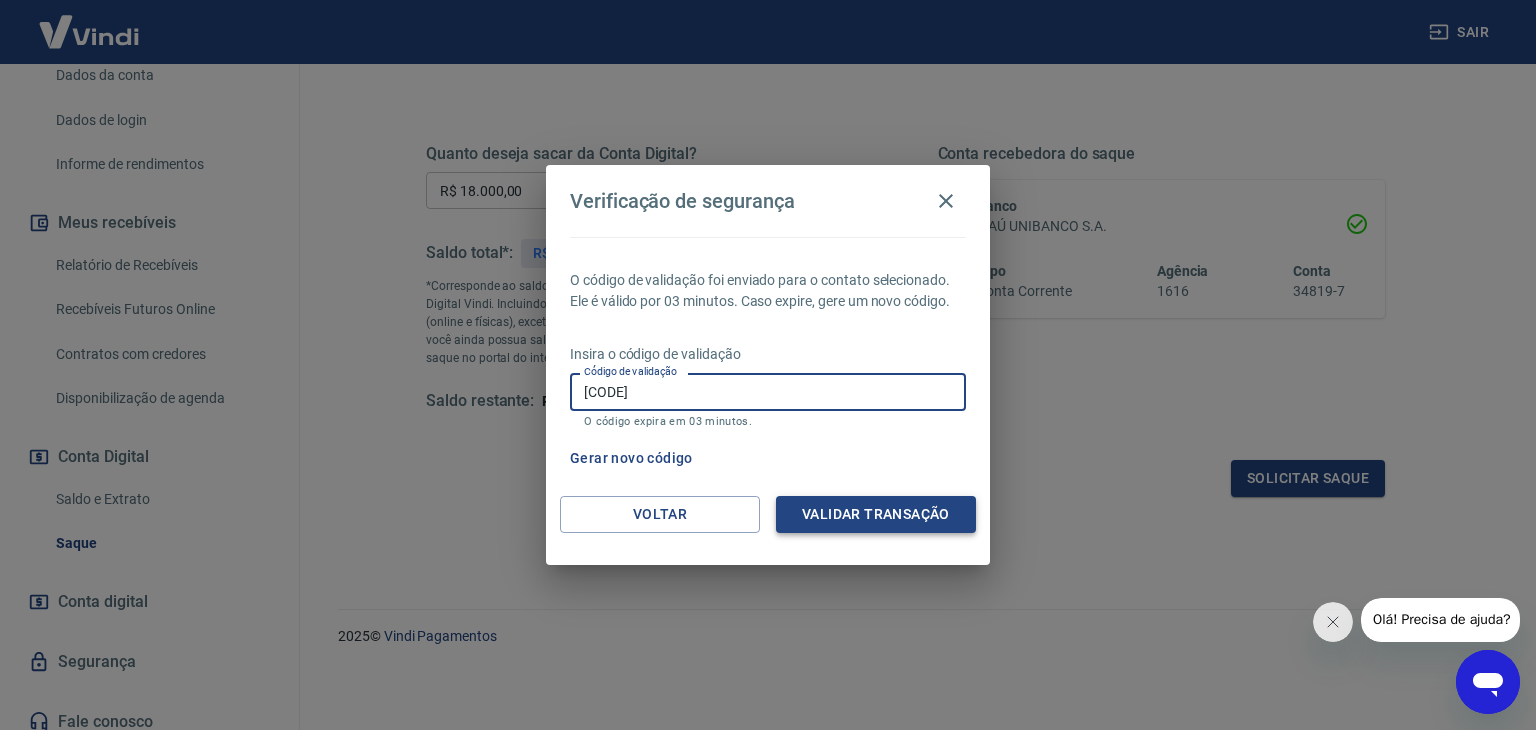 type on "989326" 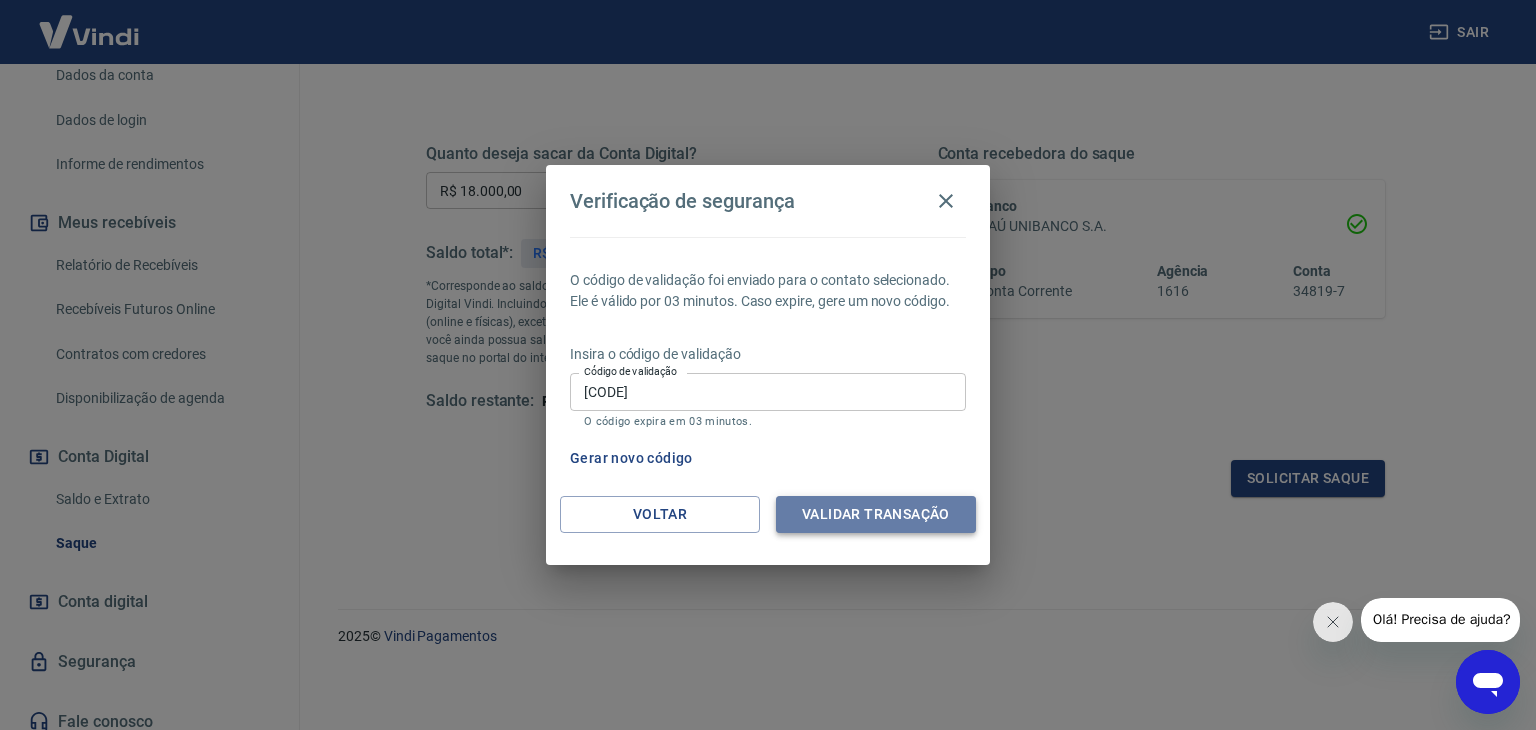 click on "Validar transação" at bounding box center (876, 514) 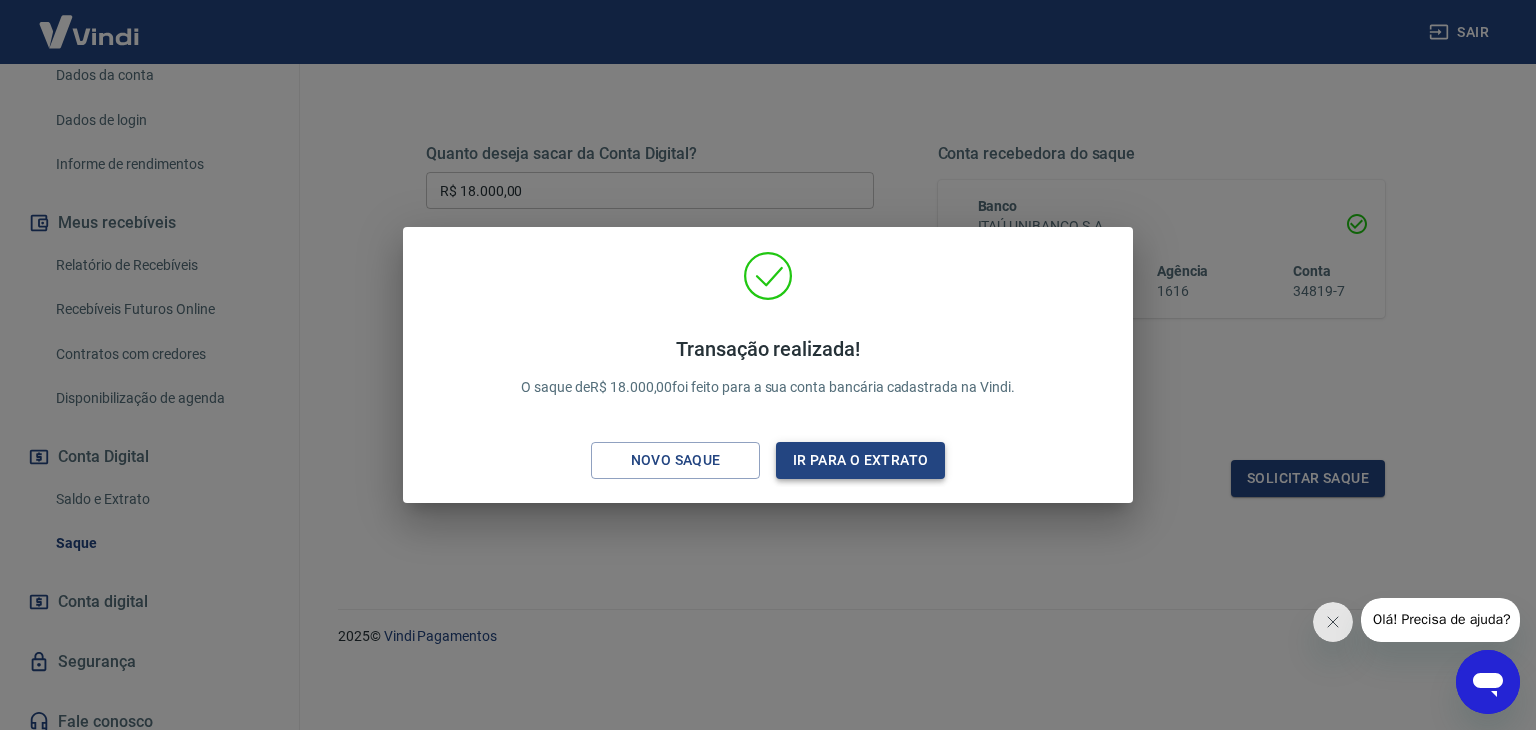 click on "Ir para o extrato" at bounding box center (860, 460) 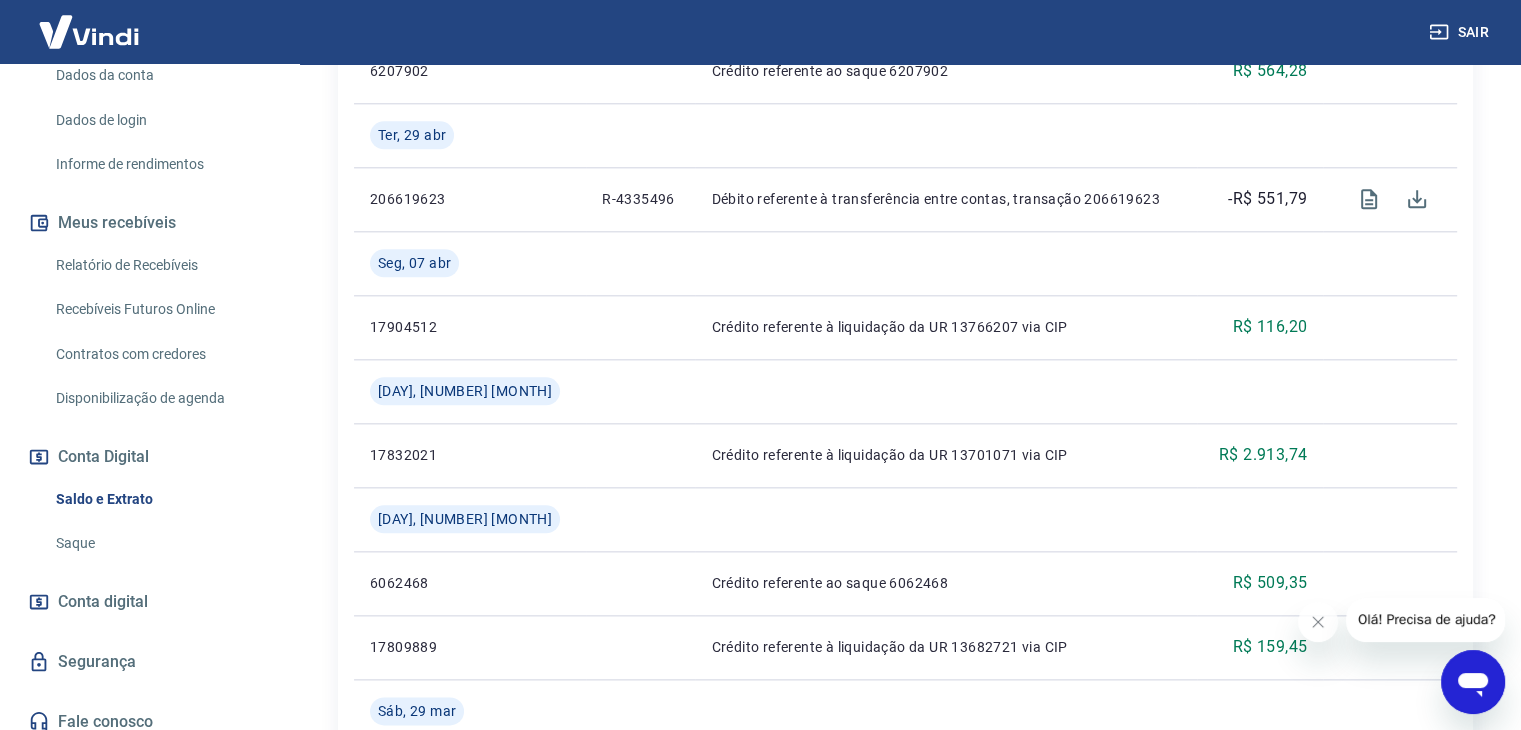 scroll, scrollTop: 2400, scrollLeft: 0, axis: vertical 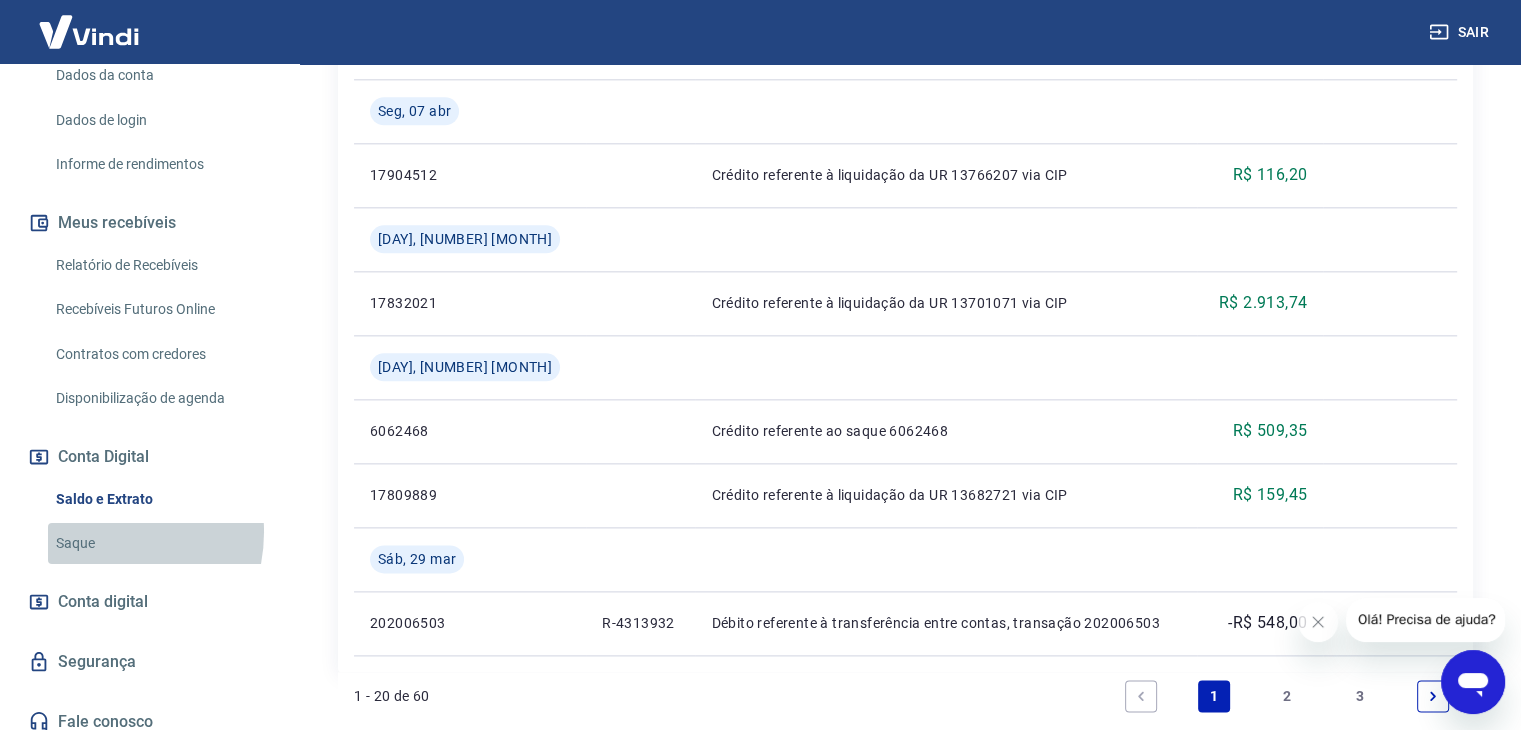 click on "Saque" at bounding box center (161, 543) 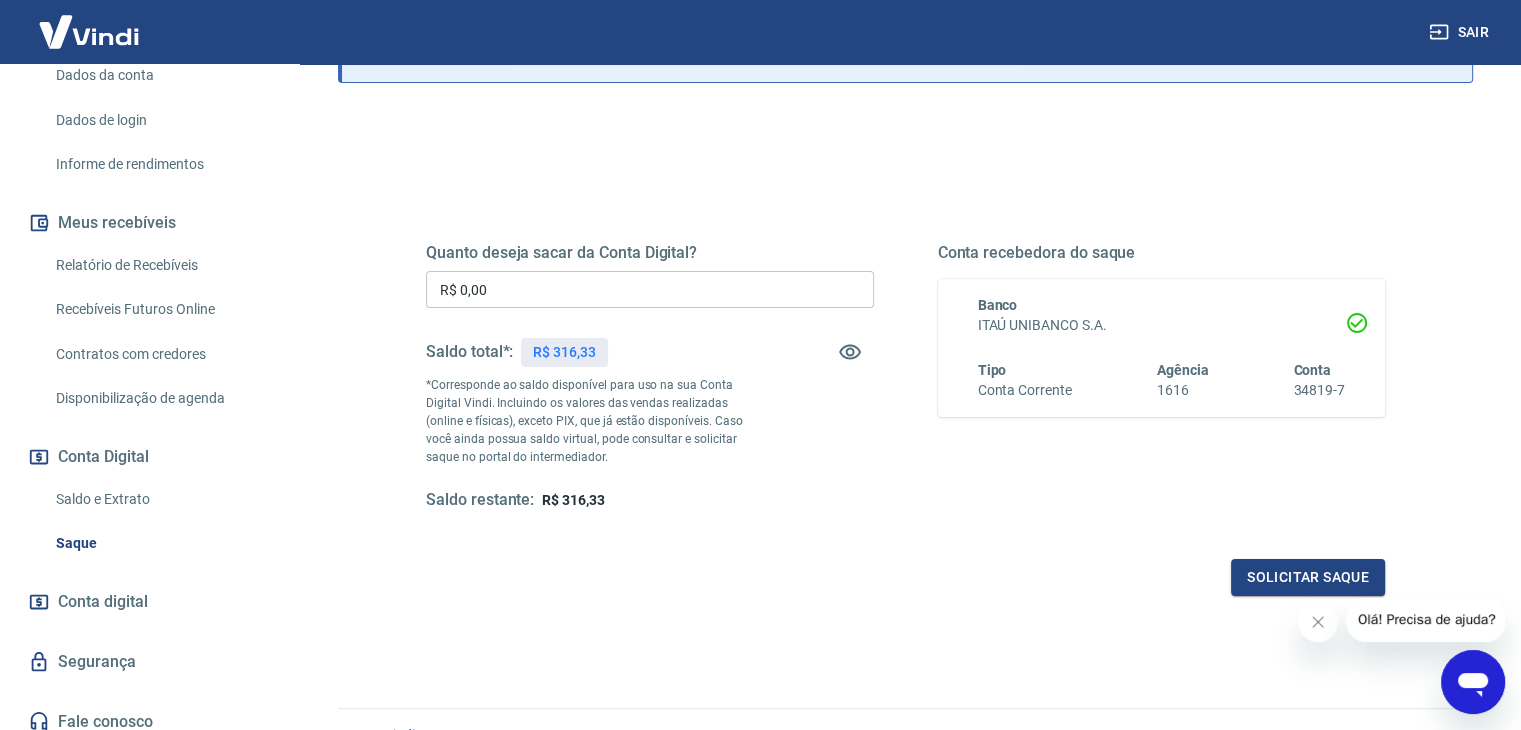 scroll, scrollTop: 200, scrollLeft: 0, axis: vertical 